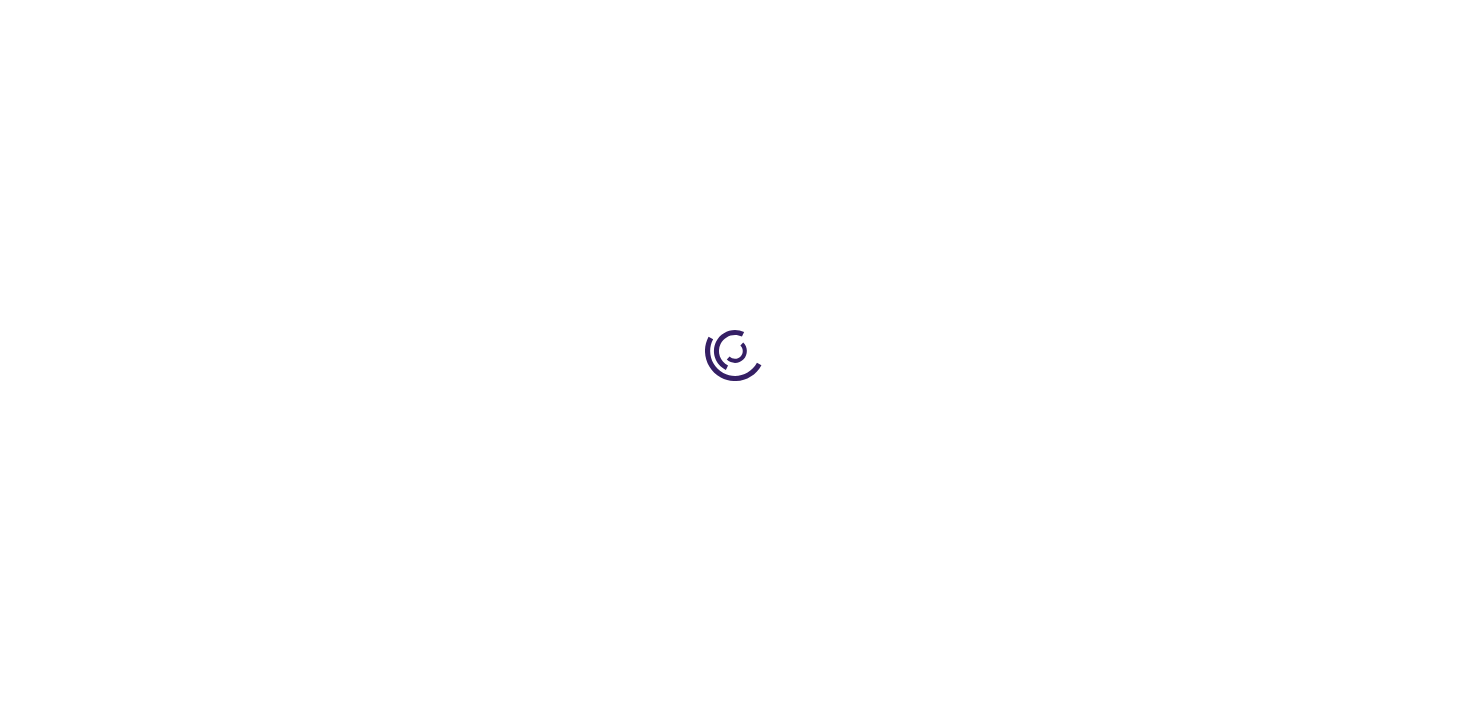 scroll, scrollTop: 0, scrollLeft: 0, axis: both 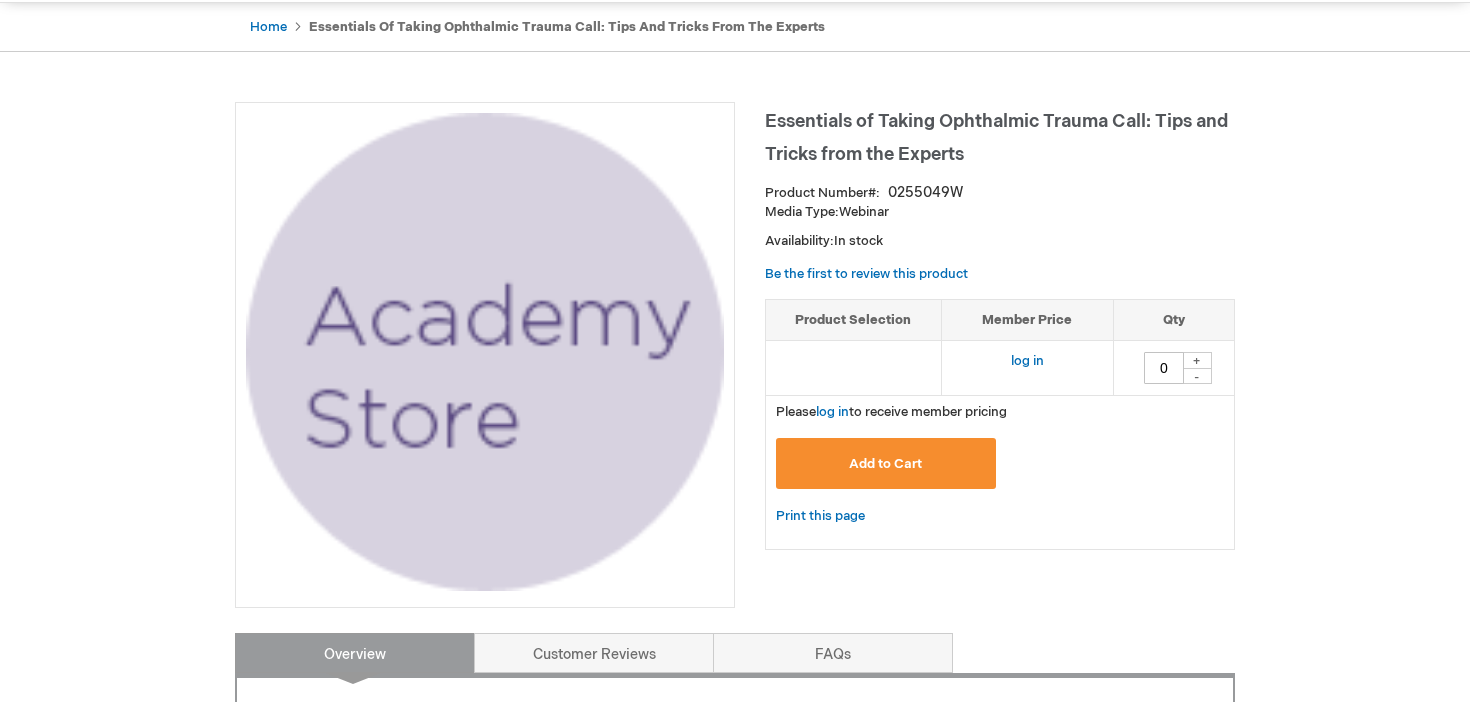 click on "log in" at bounding box center (1027, 368) 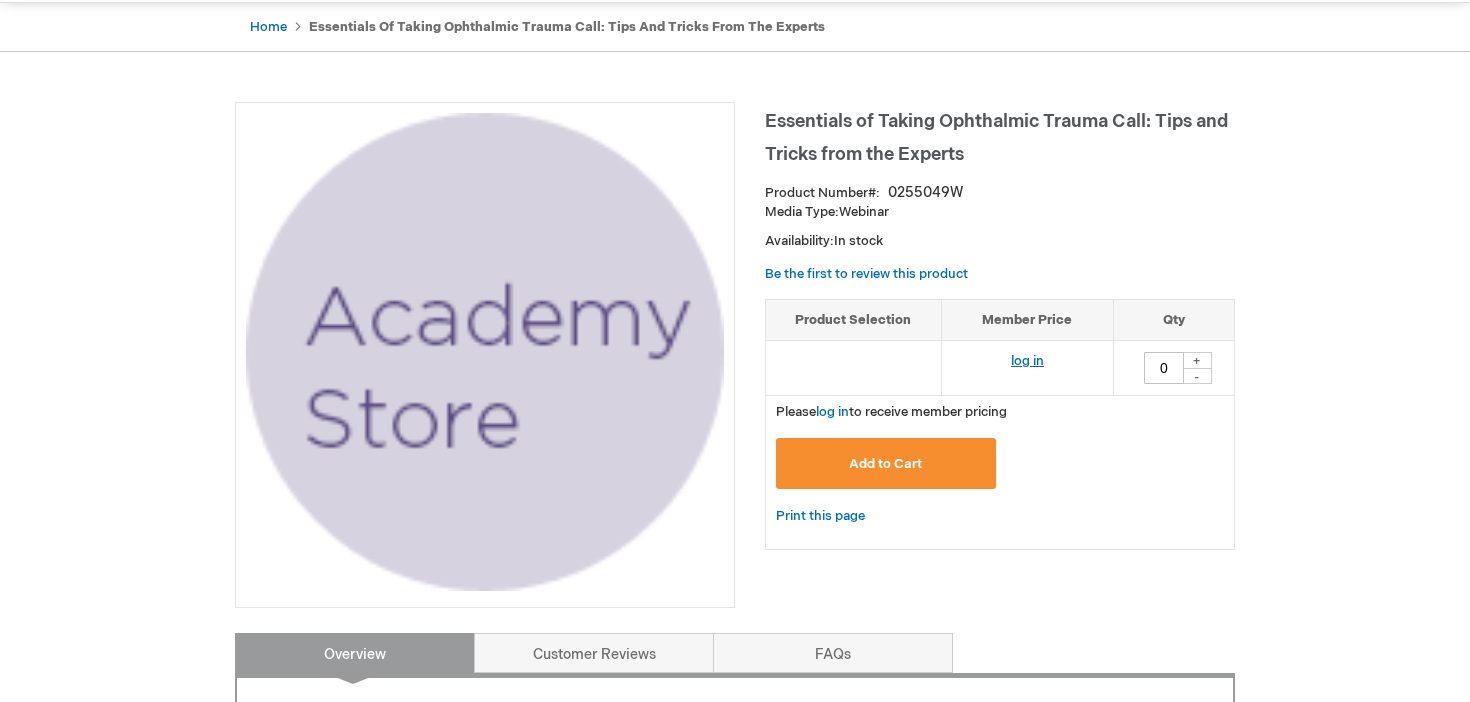 click on "log in" at bounding box center [1027, 361] 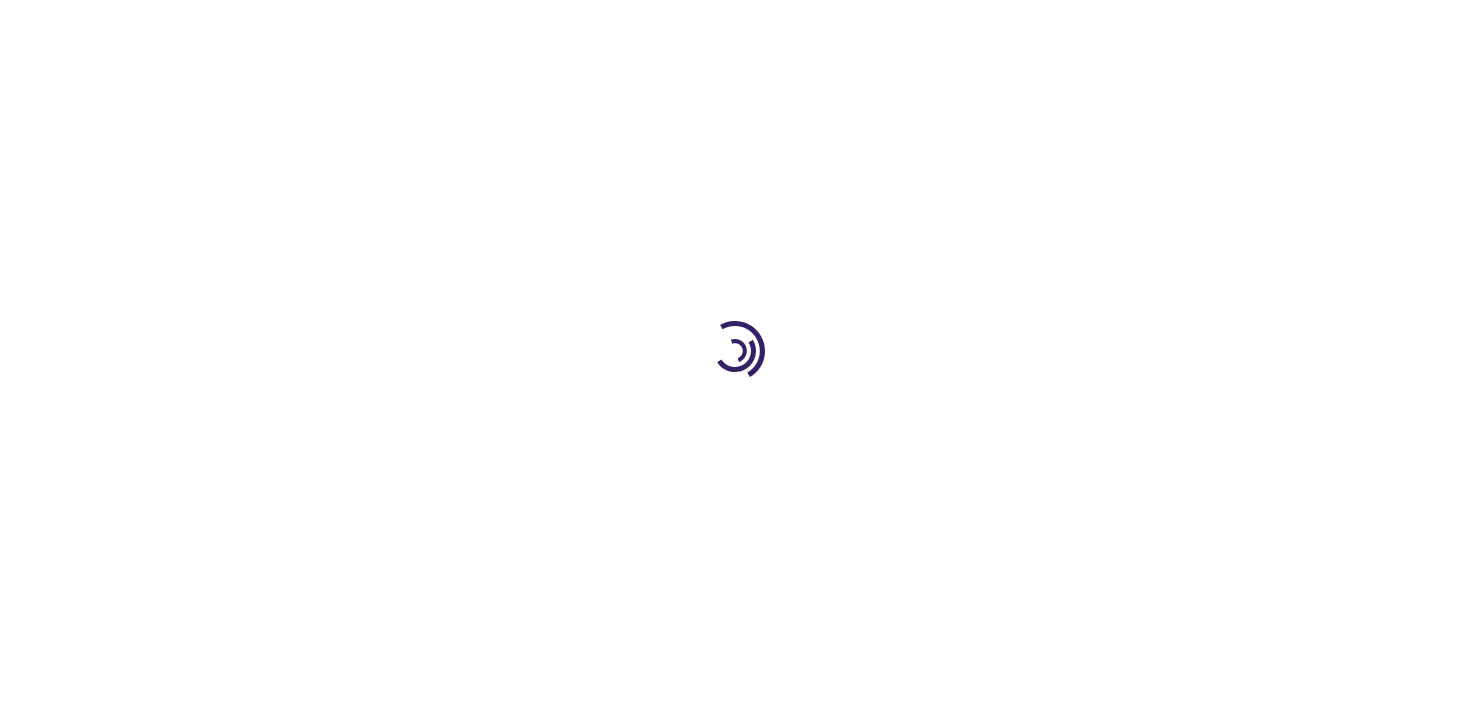 scroll, scrollTop: 0, scrollLeft: 0, axis: both 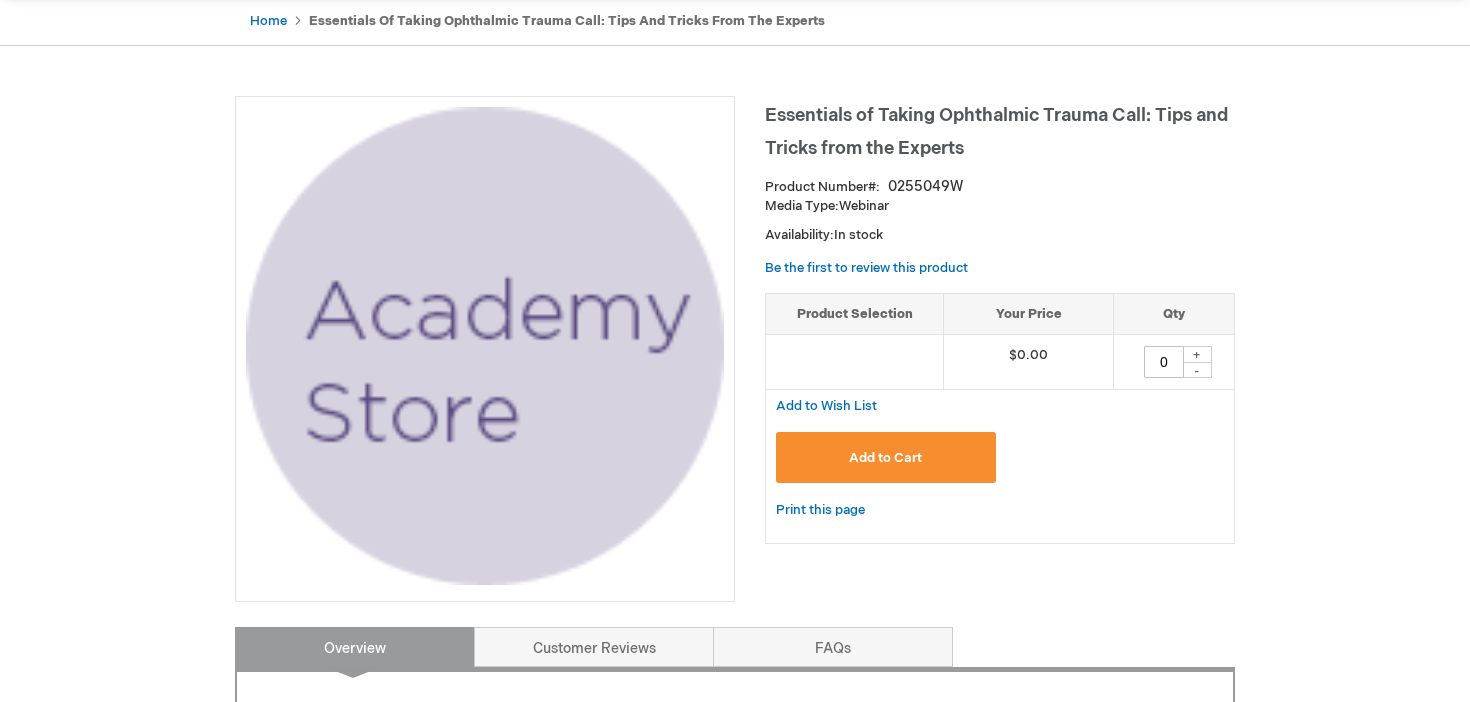 click on "Add to Cart" at bounding box center (885, 458) 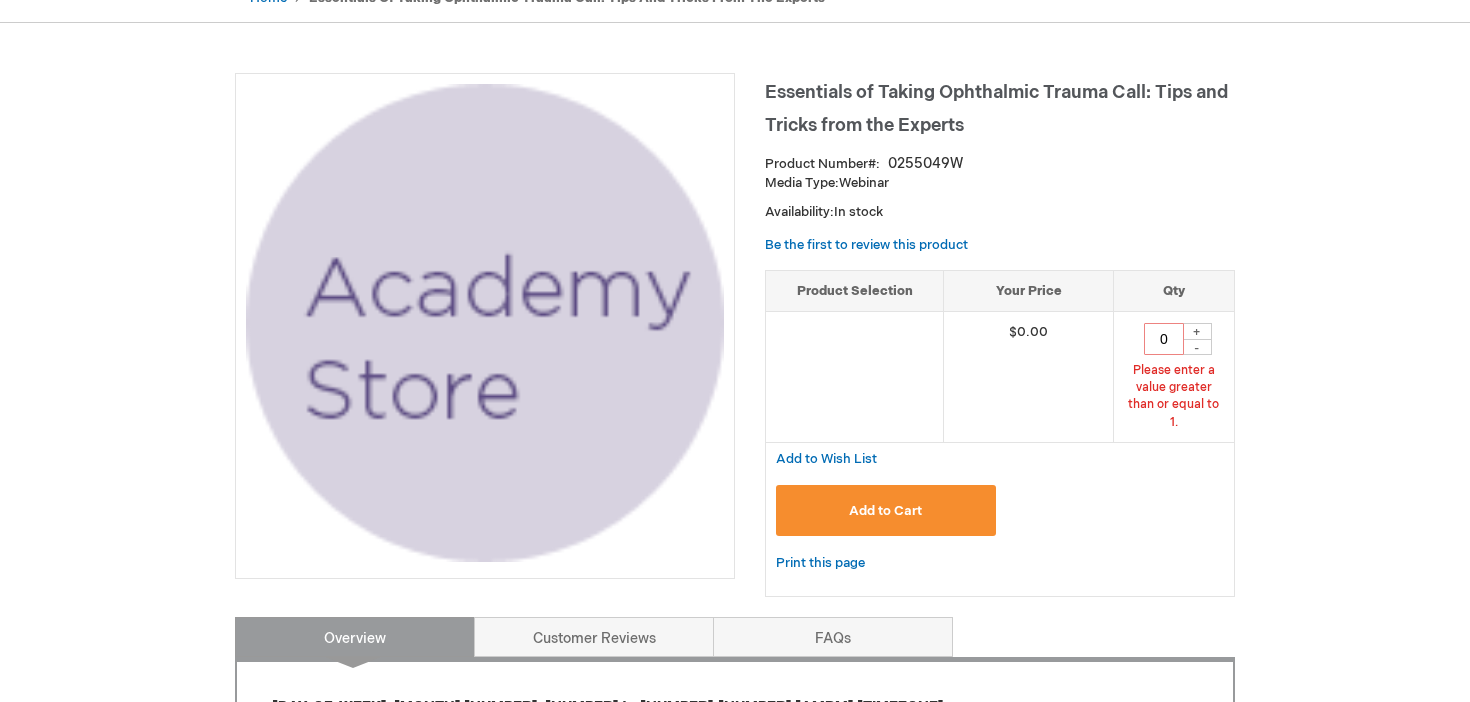 scroll, scrollTop: 230, scrollLeft: 0, axis: vertical 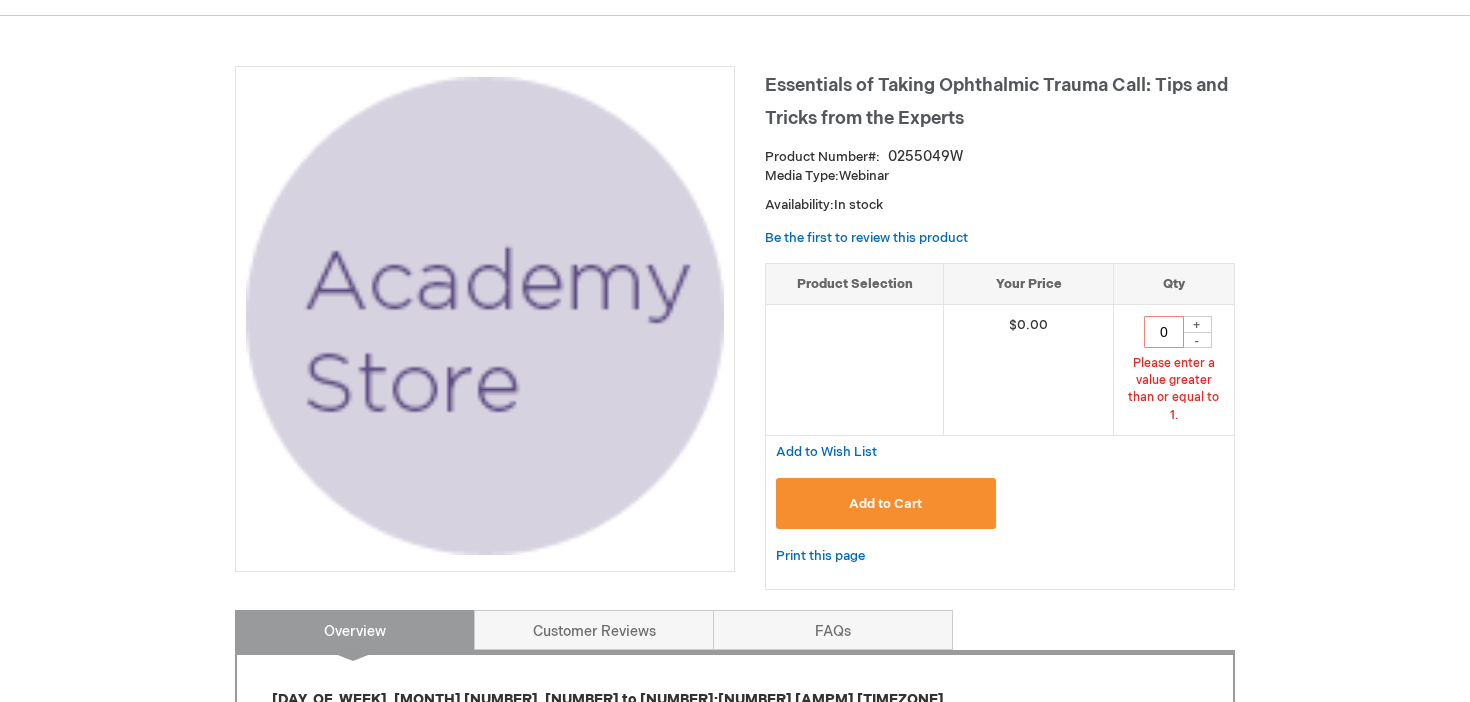 click on "+" at bounding box center (1197, 324) 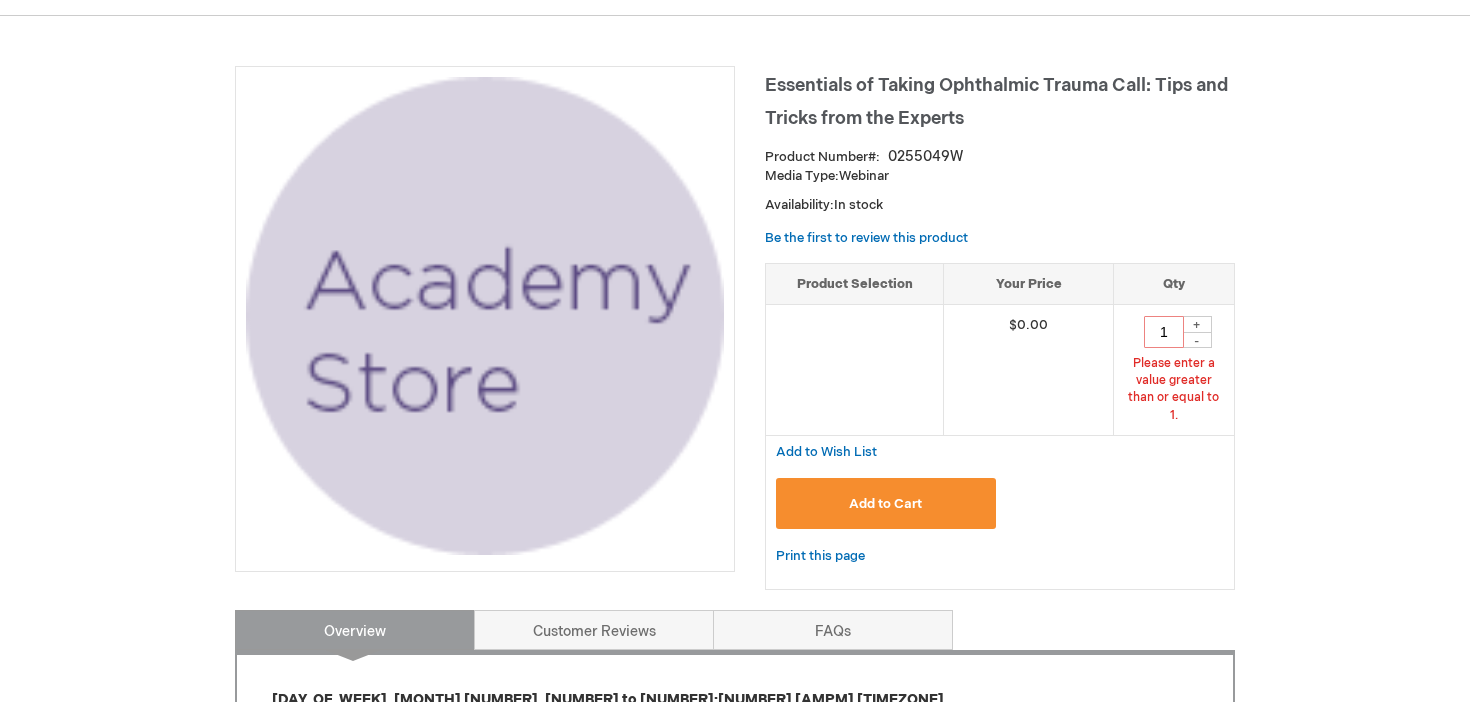 click on "Add to Cart" at bounding box center [885, 504] 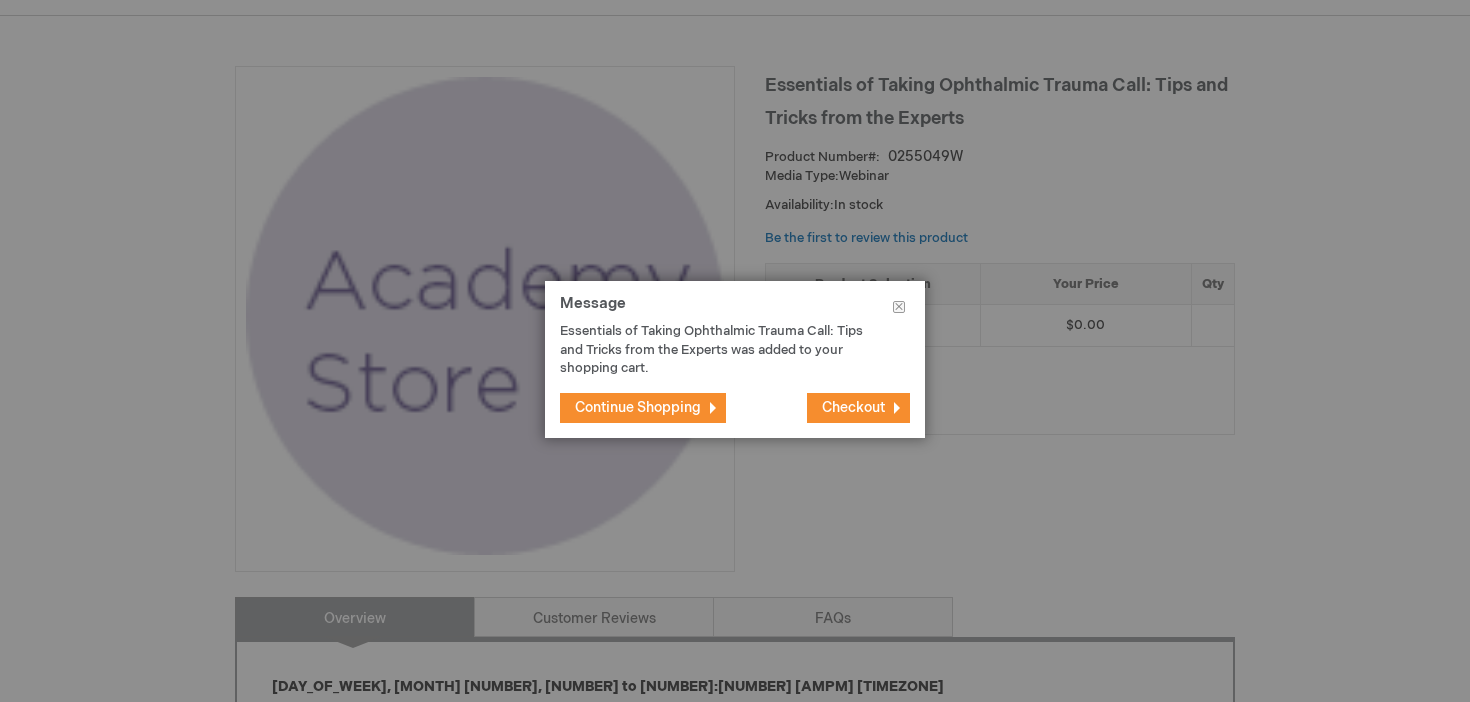 click on "Continue Shopping" at bounding box center [638, 407] 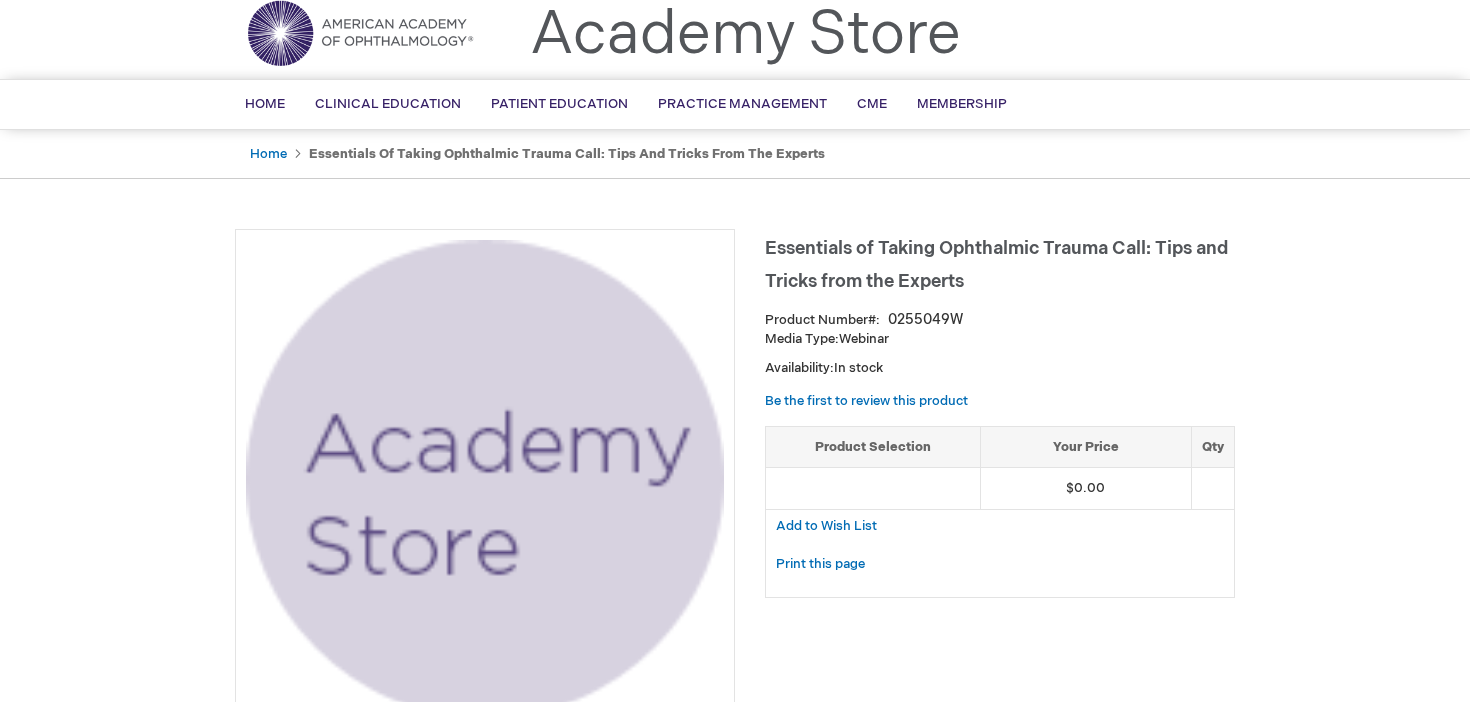 scroll, scrollTop: 0, scrollLeft: 0, axis: both 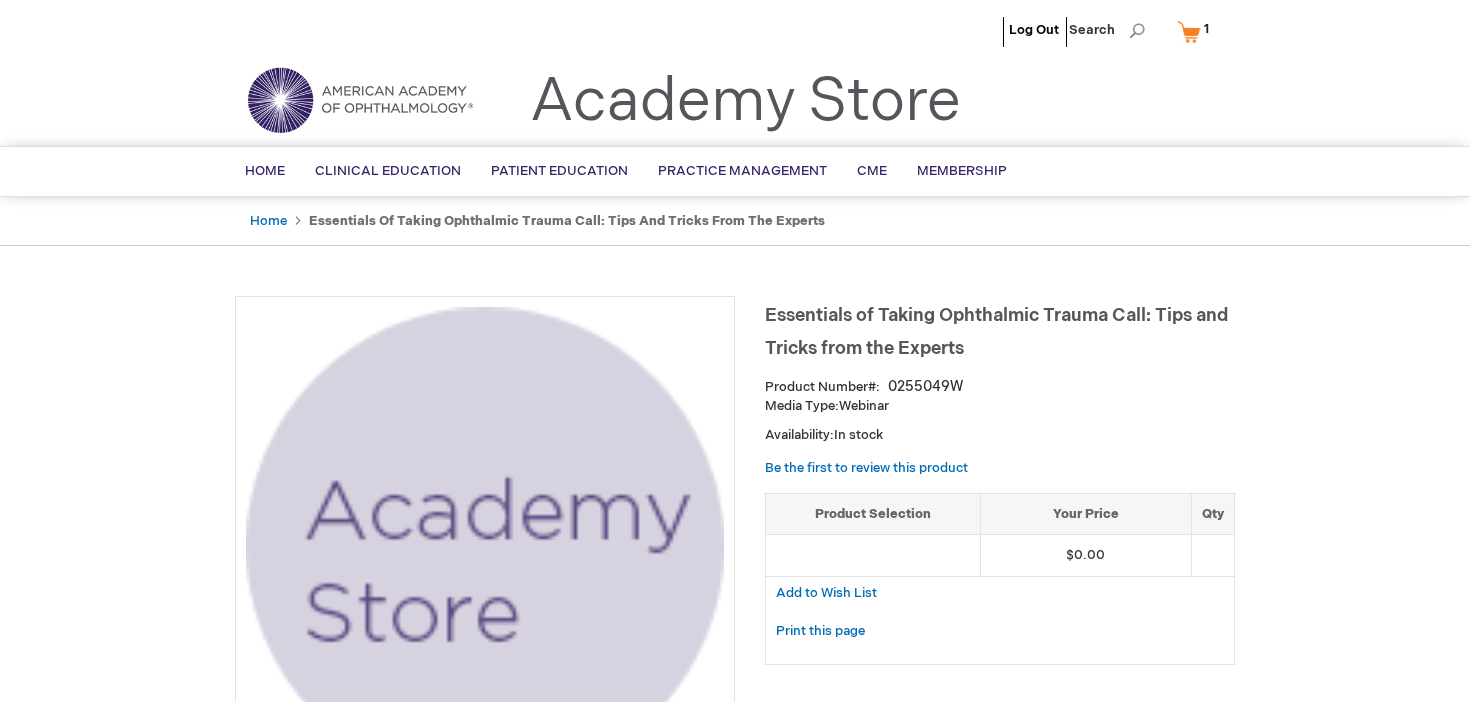 click on "1" at bounding box center [1206, 29] 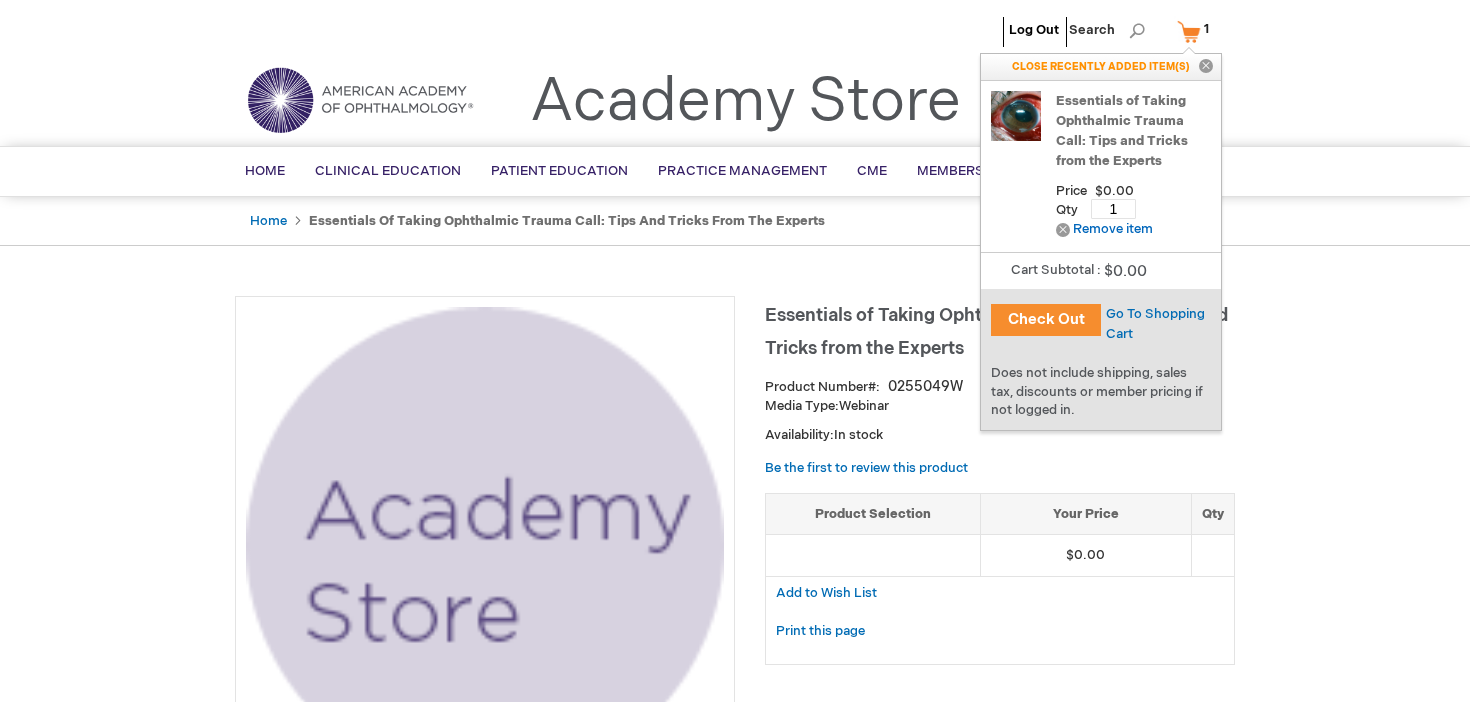 click on "Check Out" at bounding box center (1046, 320) 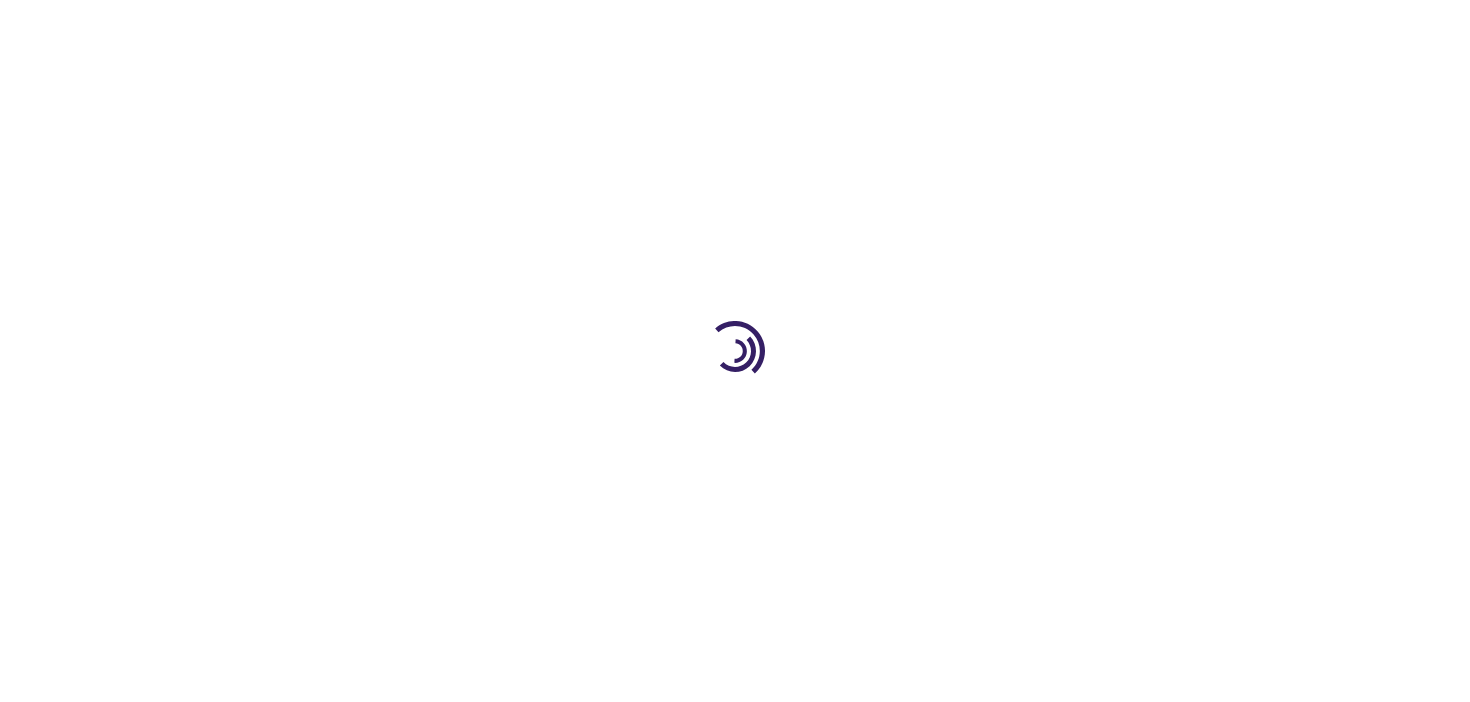 scroll, scrollTop: 0, scrollLeft: 0, axis: both 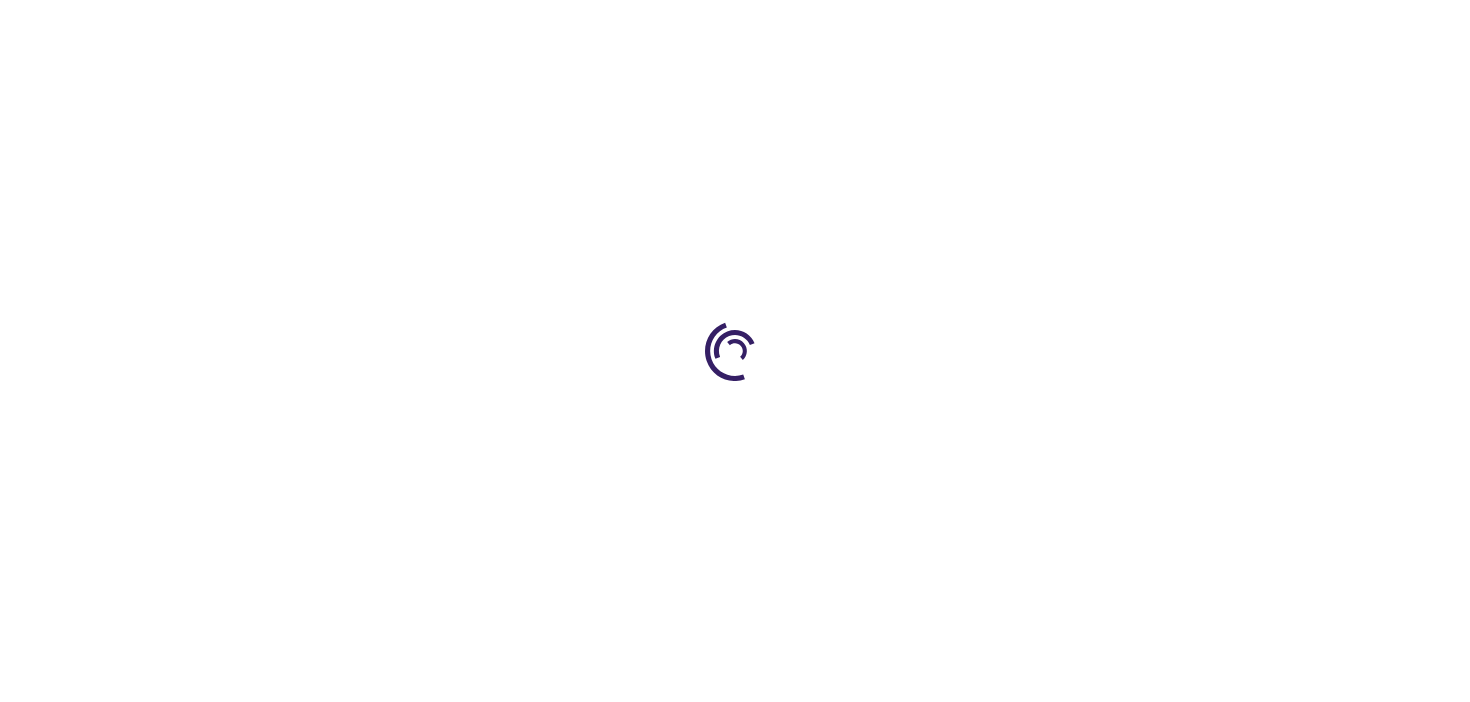 select on "US" 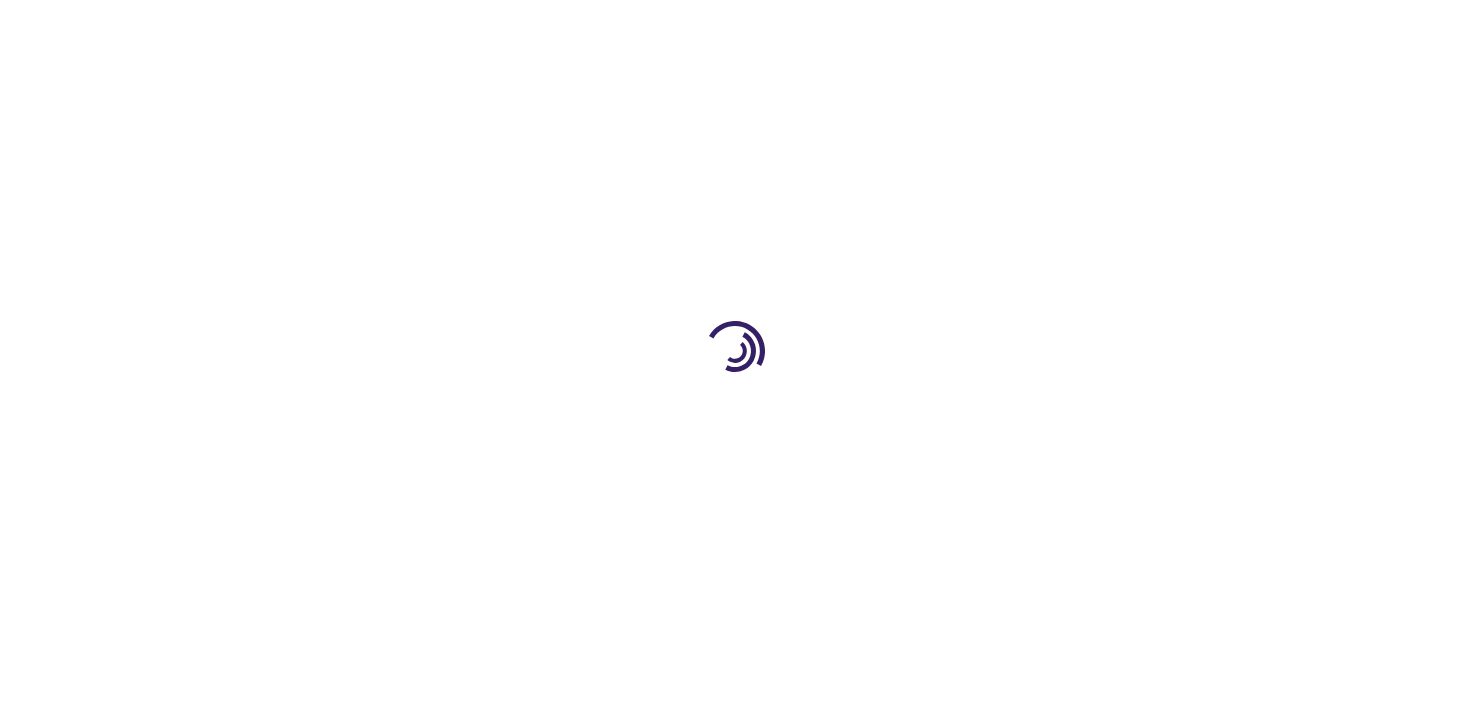 select on "33" 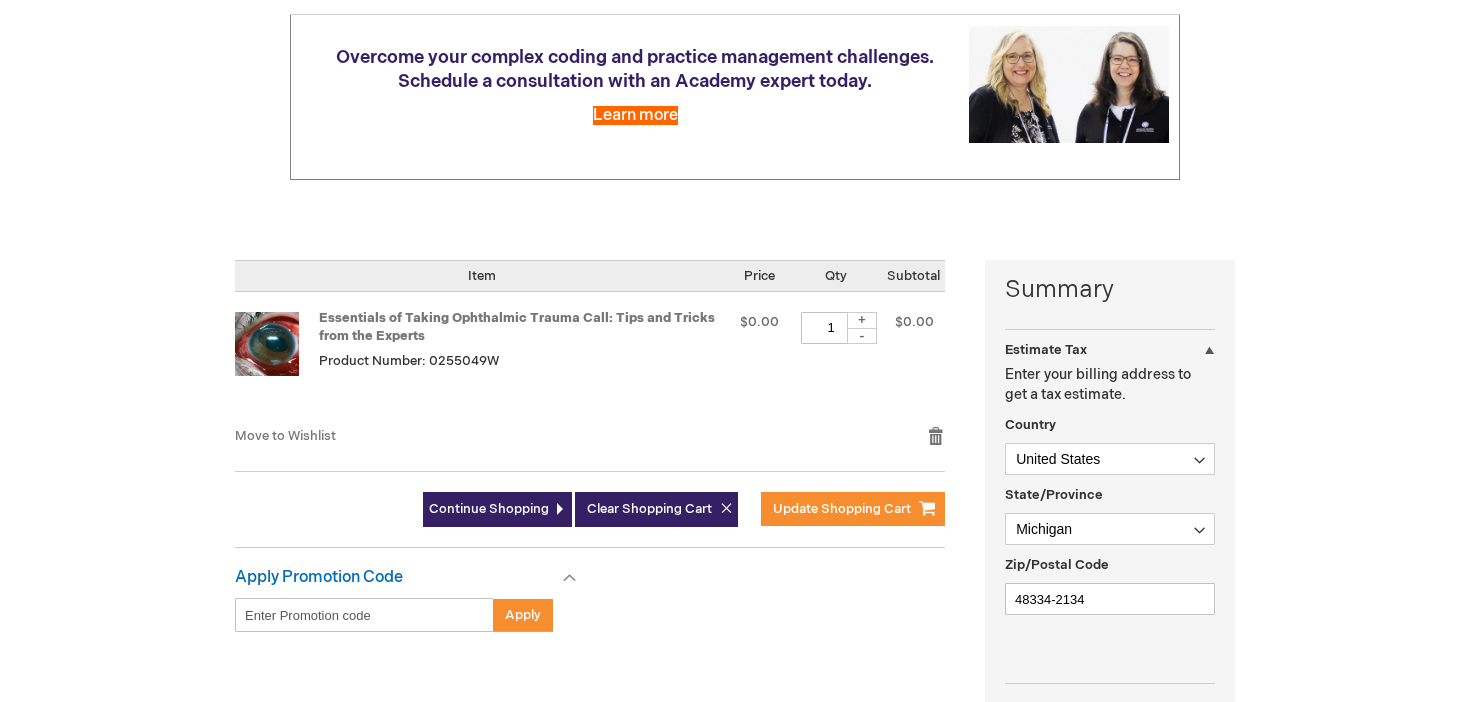 scroll, scrollTop: 260, scrollLeft: 0, axis: vertical 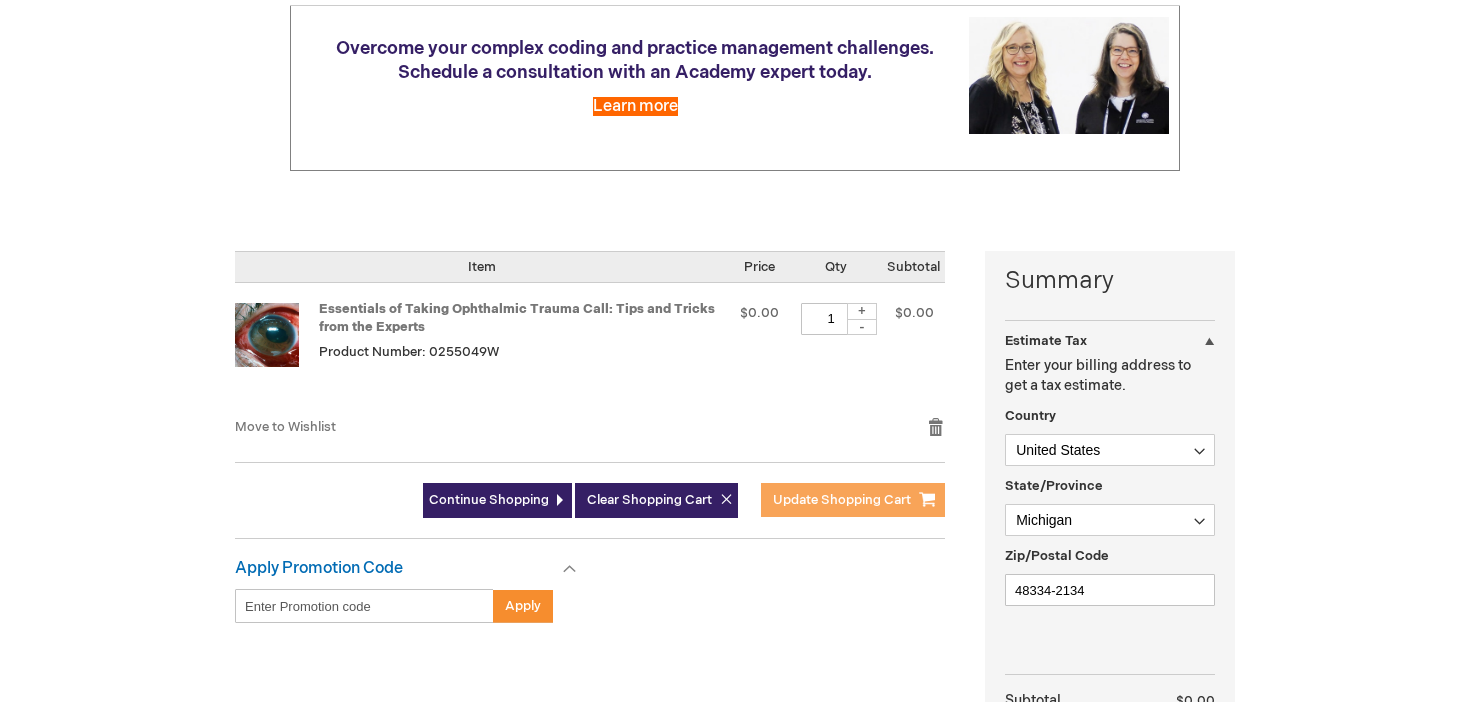 click on "Update Shopping Cart" at bounding box center [842, 500] 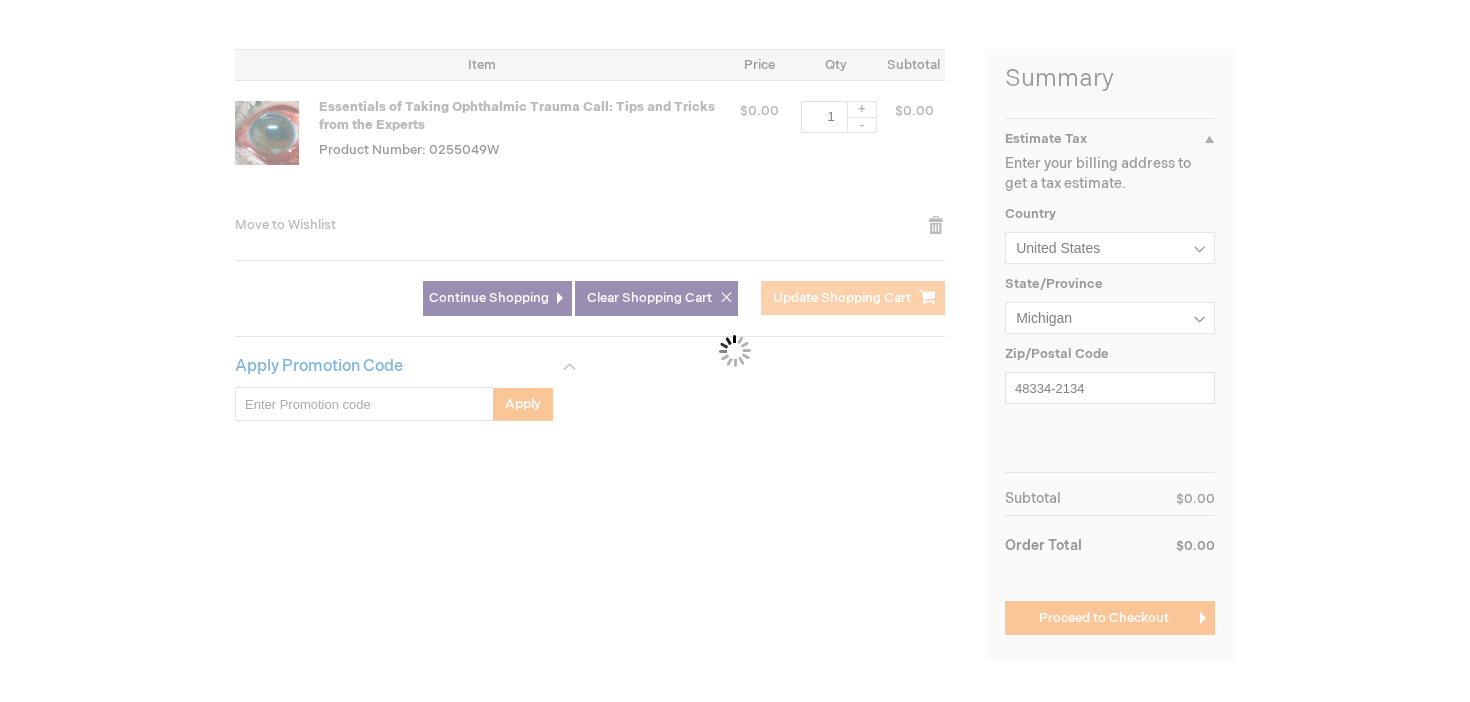 scroll, scrollTop: 465, scrollLeft: 0, axis: vertical 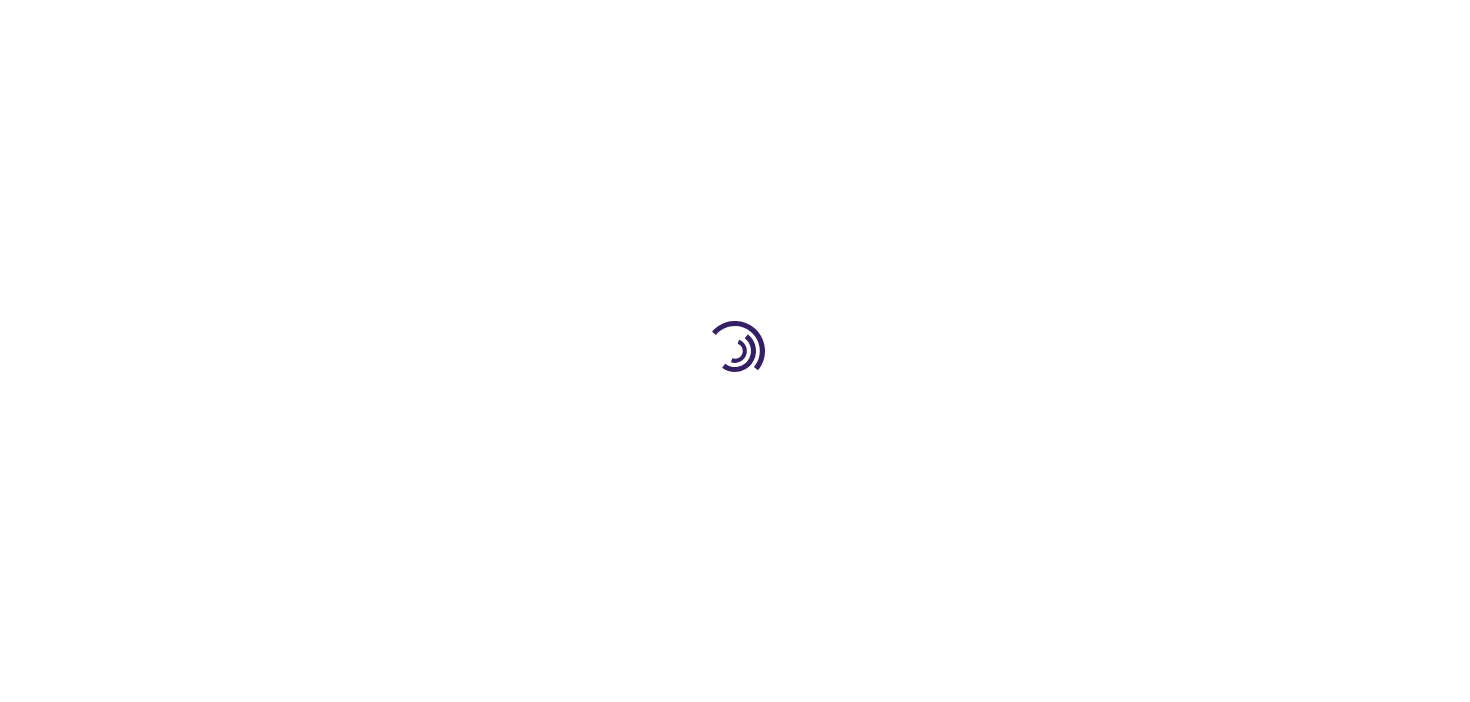 select on "US" 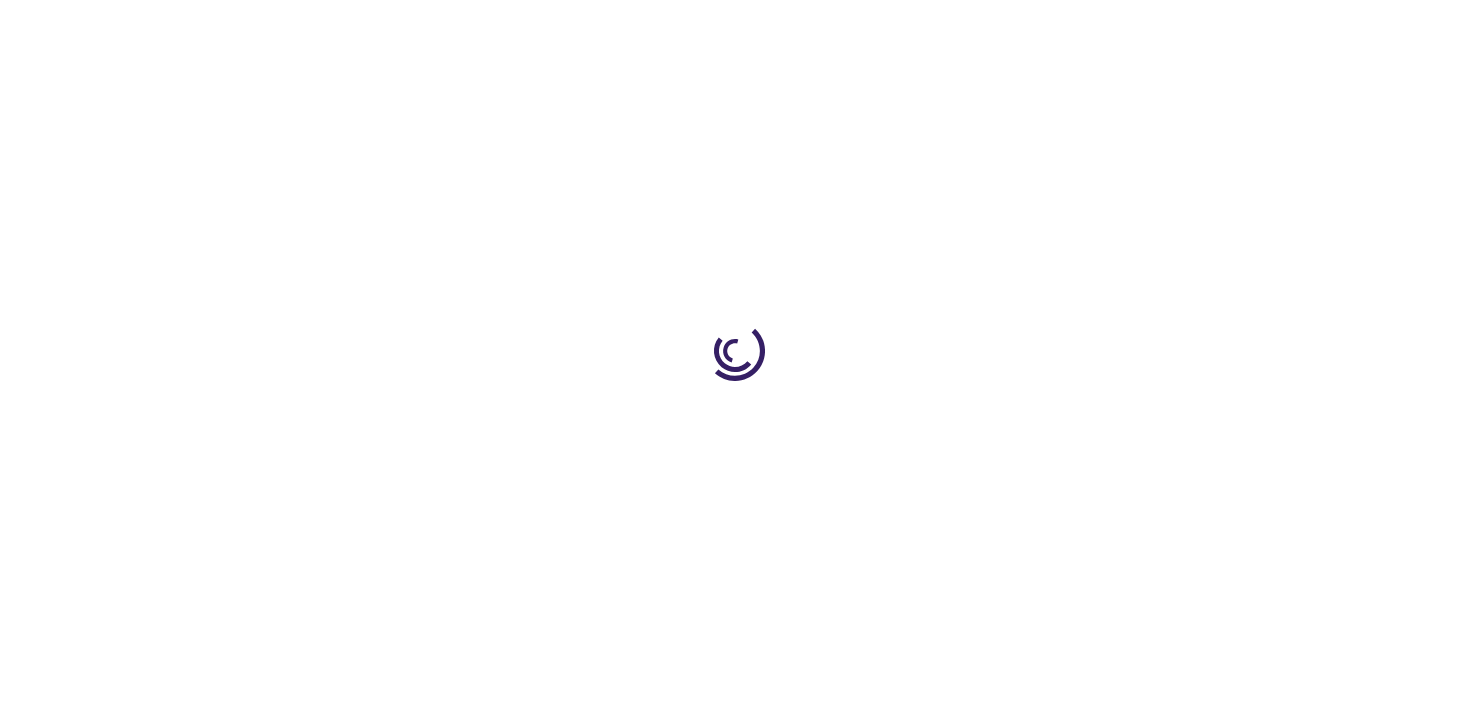 select on "33" 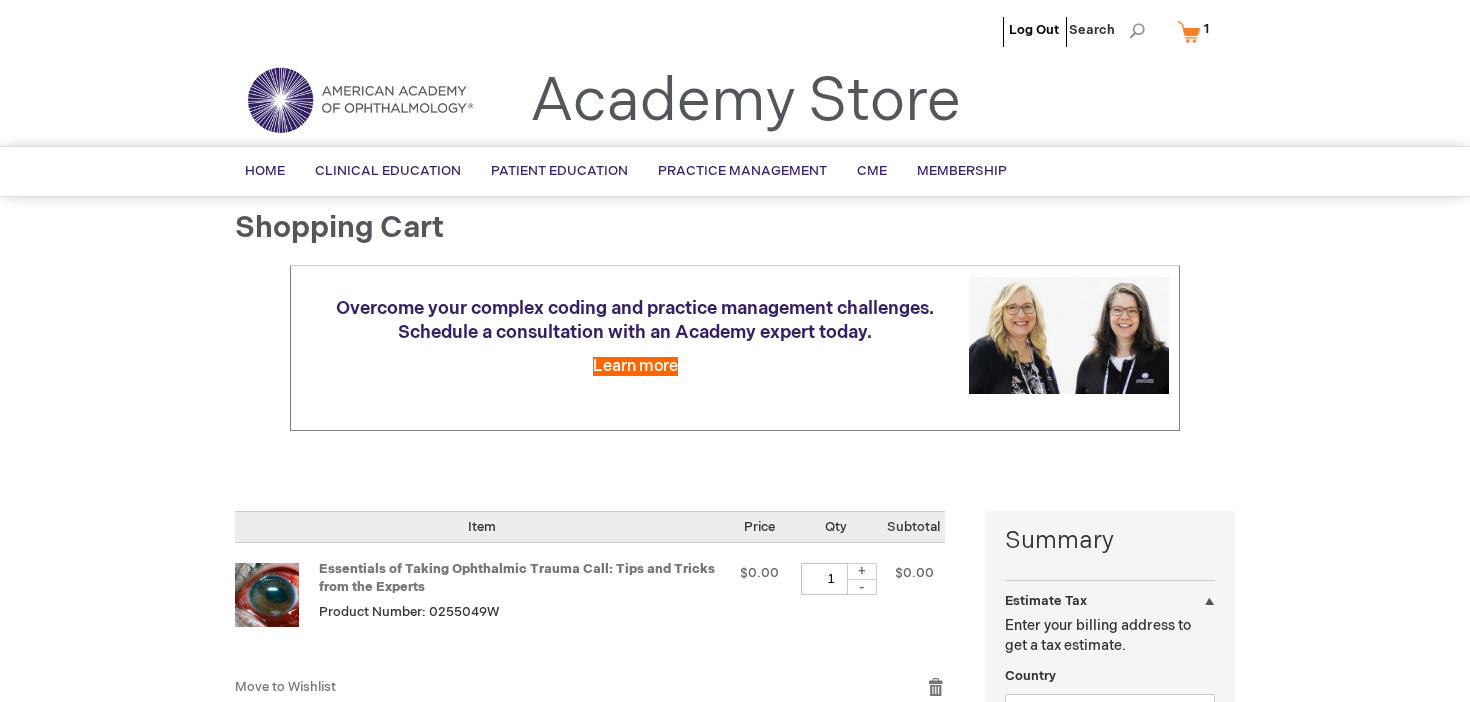 click on "My Cart
1
1
items" at bounding box center [1197, 31] 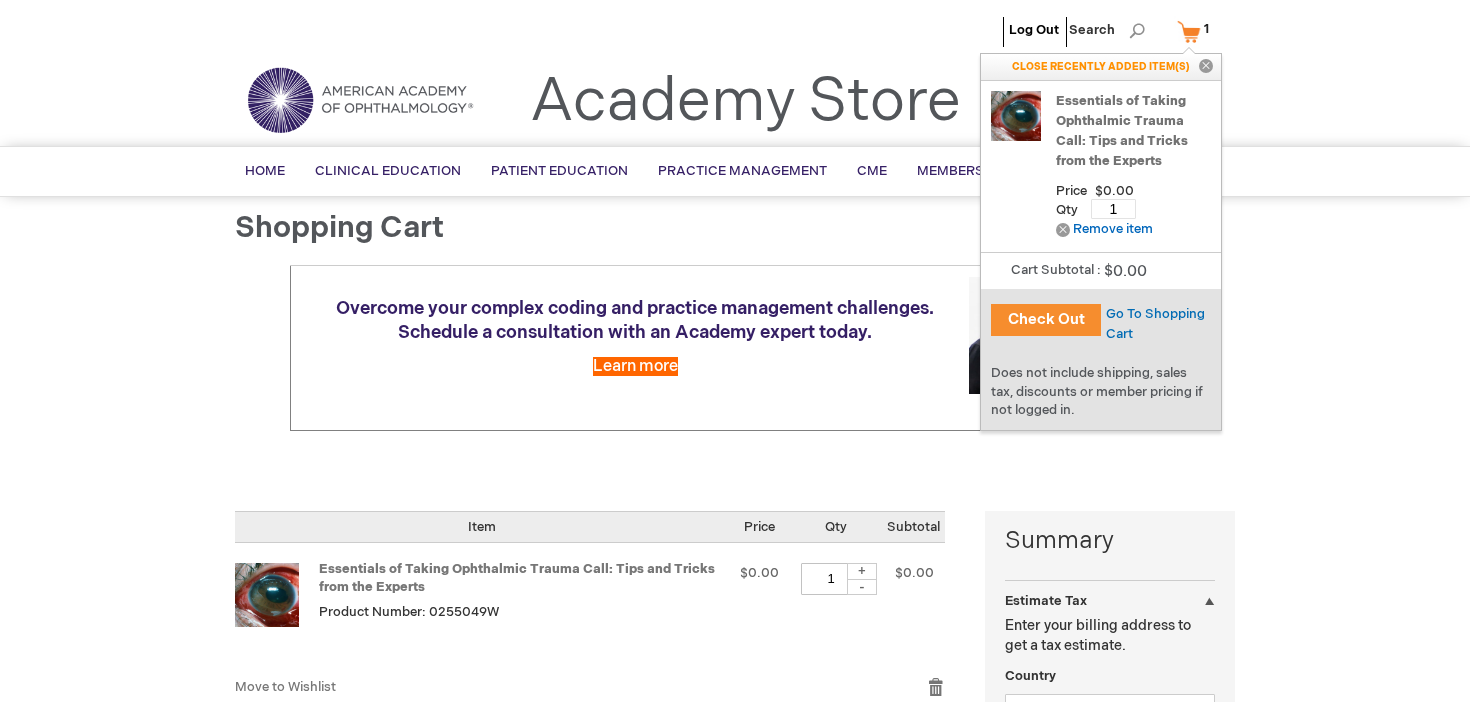 click on "Check Out" at bounding box center (1046, 320) 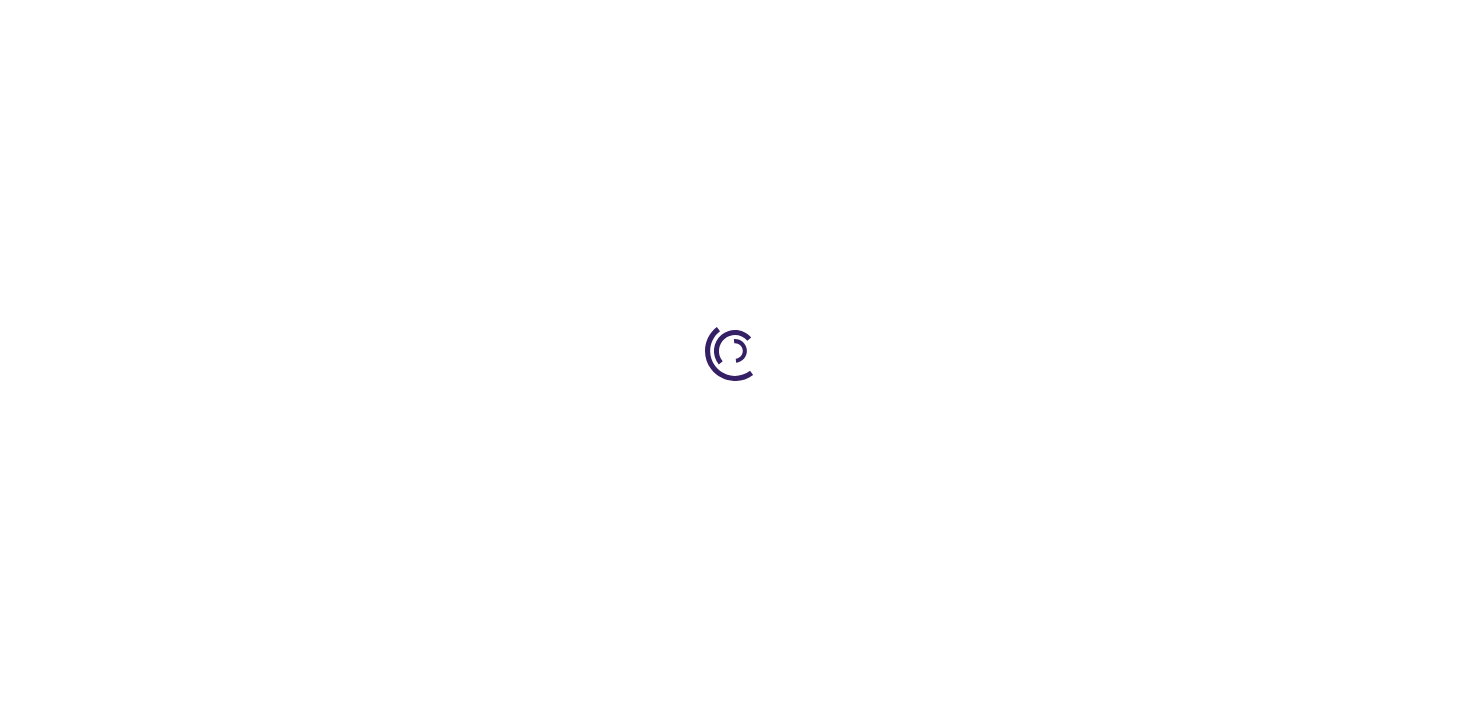 scroll, scrollTop: 0, scrollLeft: 0, axis: both 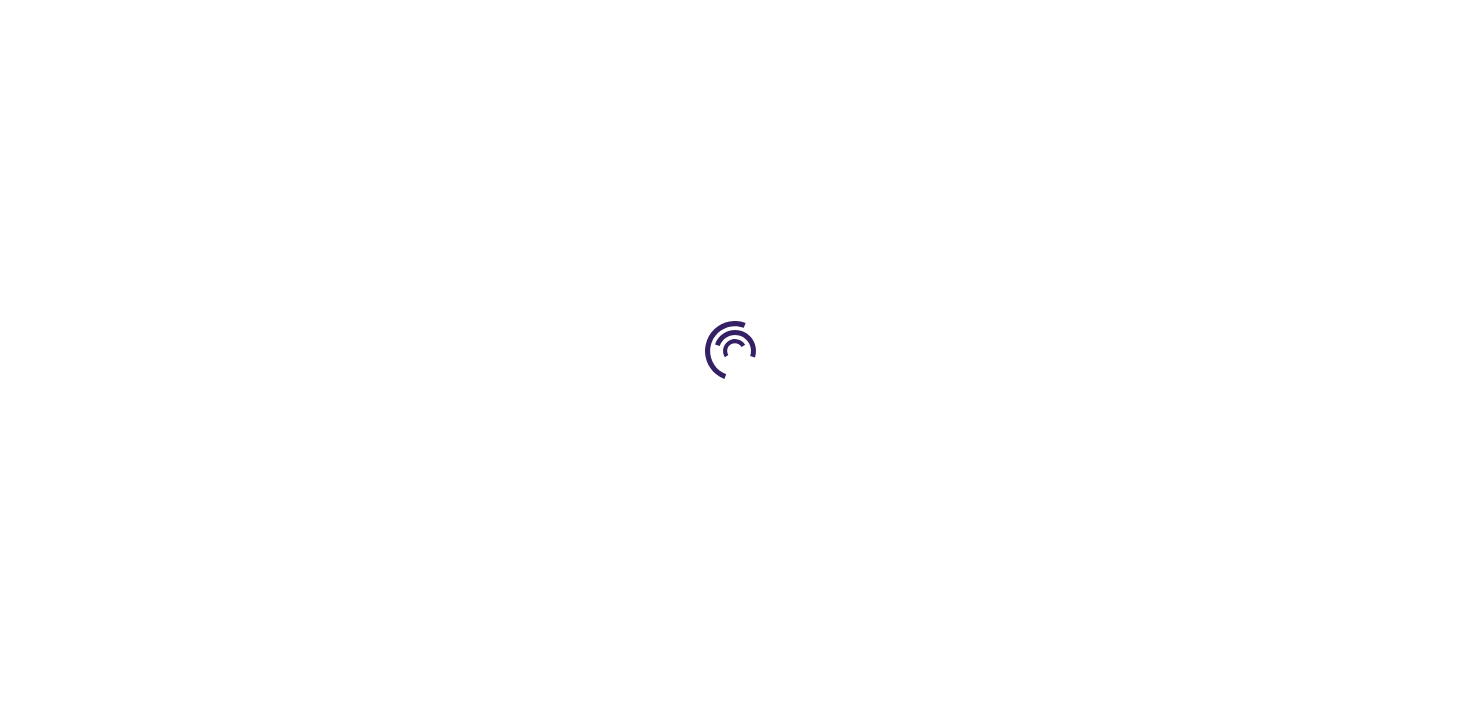 select on "US" 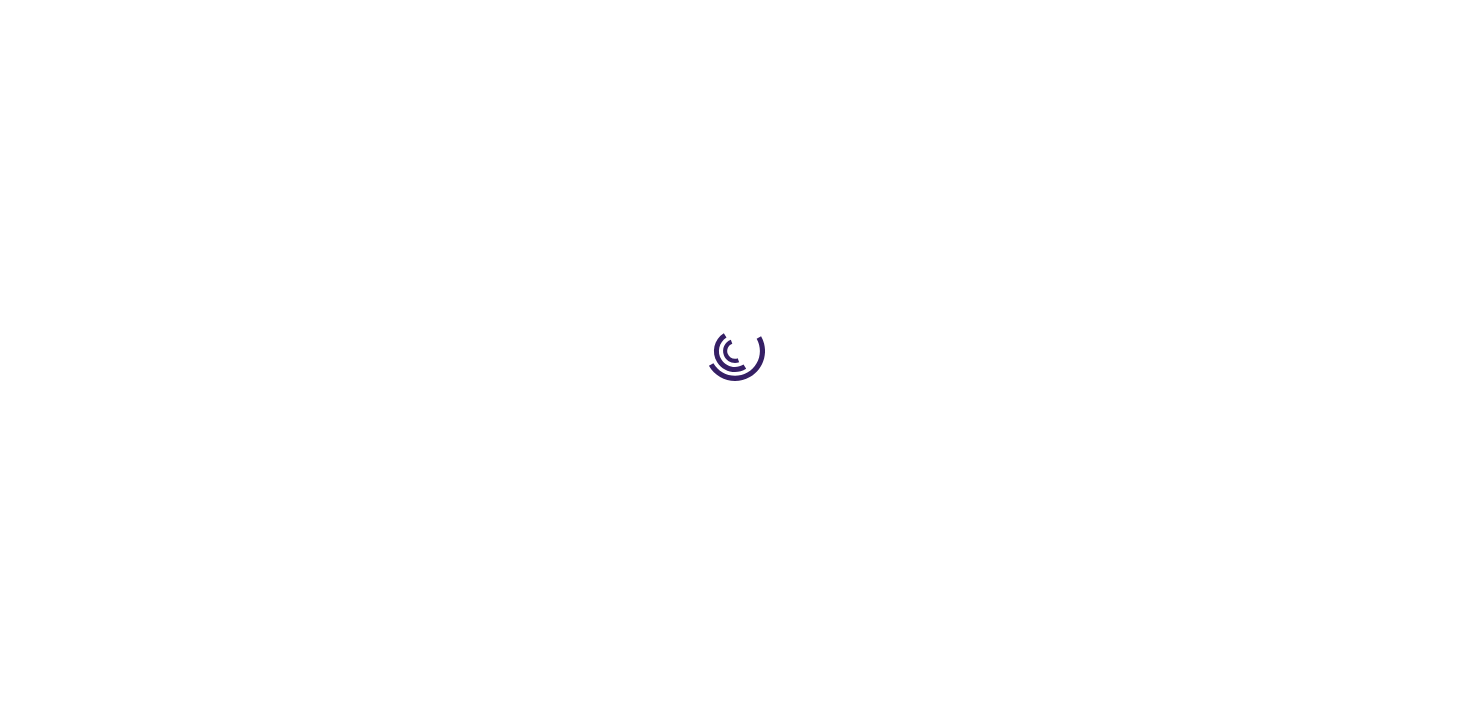 select on "33" 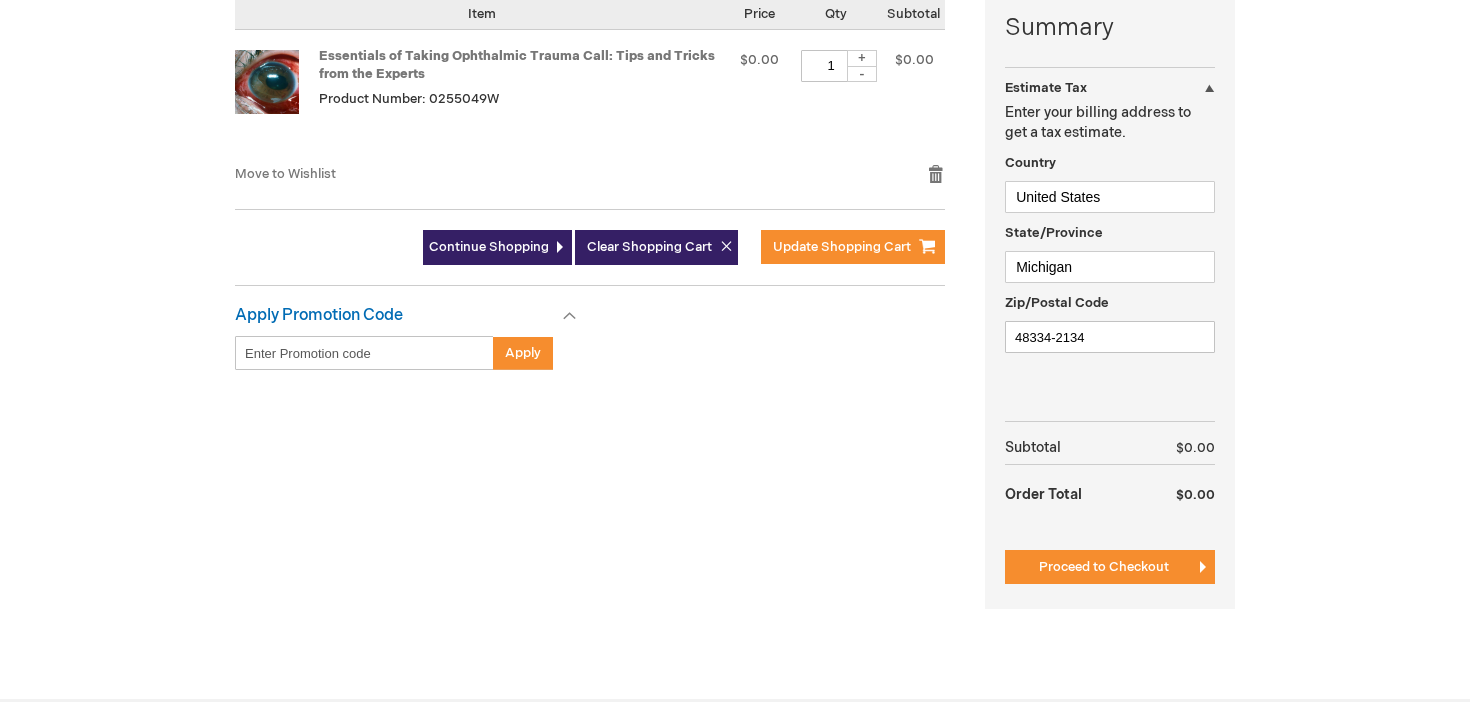 scroll, scrollTop: 517, scrollLeft: 0, axis: vertical 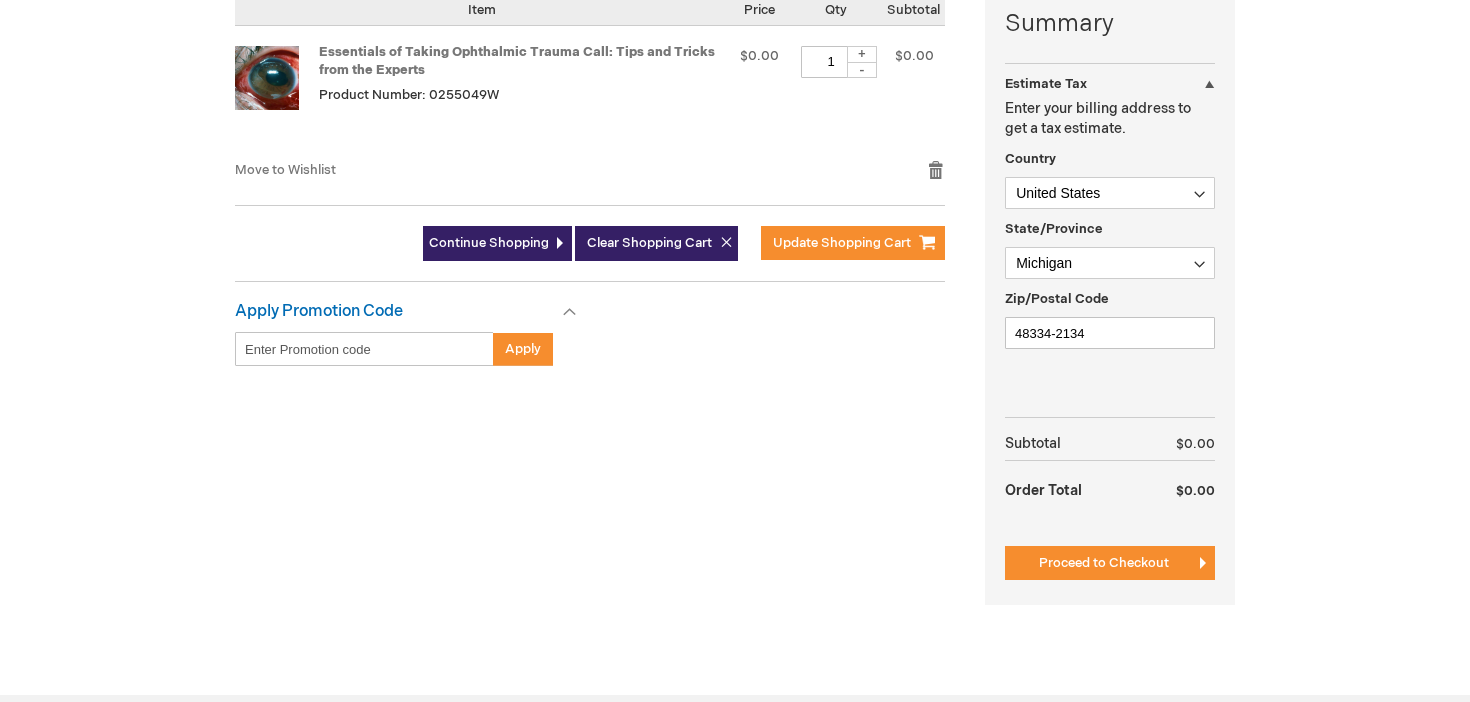 click on "Summary
Estimate Tax
Estimate Tax
Enter your billing address to get a tax estimate.
Country
Afghanistan Åland Islands Albania Algeria American Samoa Andorra Angola Anguilla Antarctica Antigua & Barbuda Argentina Armenia Aruba Australia Austria Azerbaijan Bahamas Bahrain Bangladesh Barbados Belarus Belgium Belize Benin Bermuda Bhutan Bolivia Bosnia & Herzegovina Botswana Bouvet Island Brazil British Indian Ocean Territory British Virgin Islands Brunei Bulgaria Burkina Faso Burundi Cambodia Cameroon Canada Cape Verde Caribbean Netherlands Cayman Islands Central African Republic Chad Chile China Christmas Island Cocos (Keeling) Islands Colombia Comoros Congo - Brazzaville Congo - Kinshasa Cook Islands Costa Rica Côte d’Ivoire Croatia Cuba Curaçao Cyprus Czechia Denmark Djibouti Dominica Dominican Republic Ecuador Fiji" at bounding box center [1110, 299] 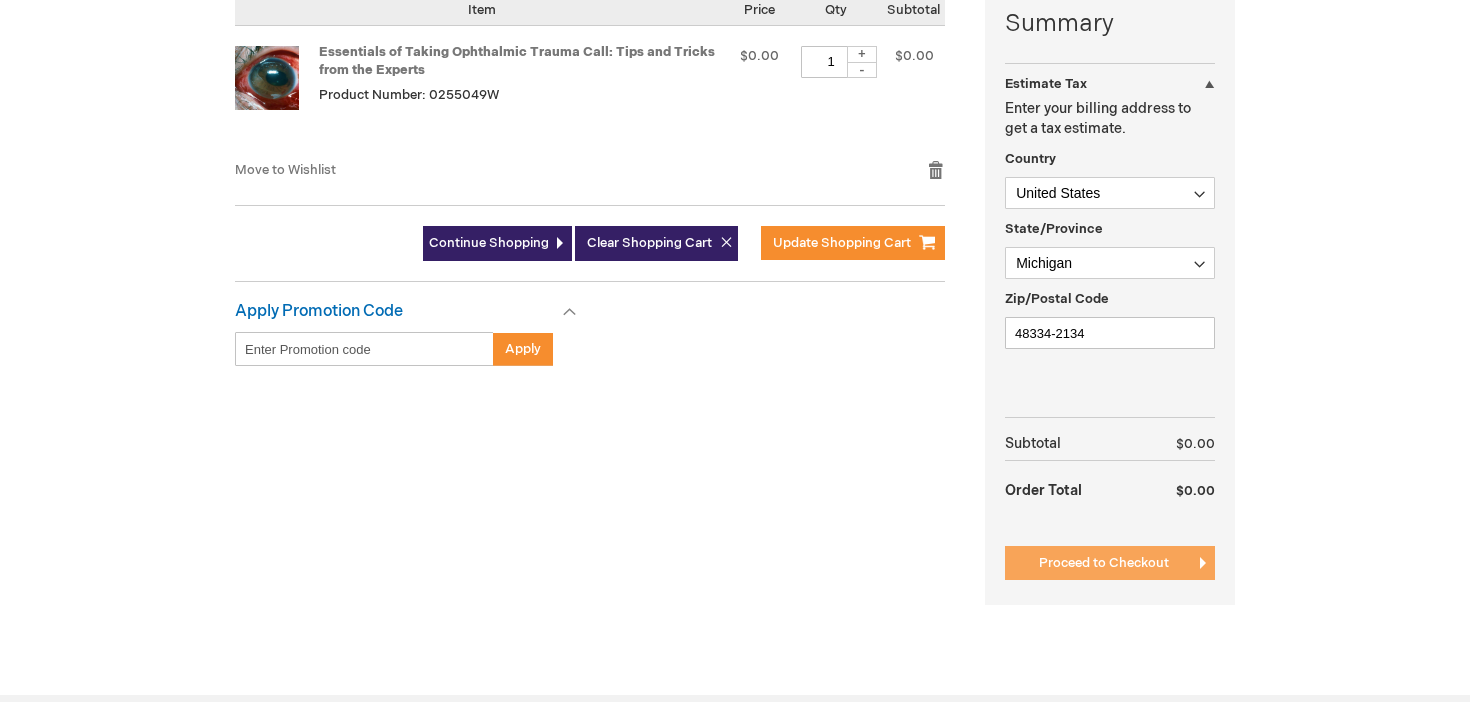 click on "Proceed to Checkout" at bounding box center (1104, 563) 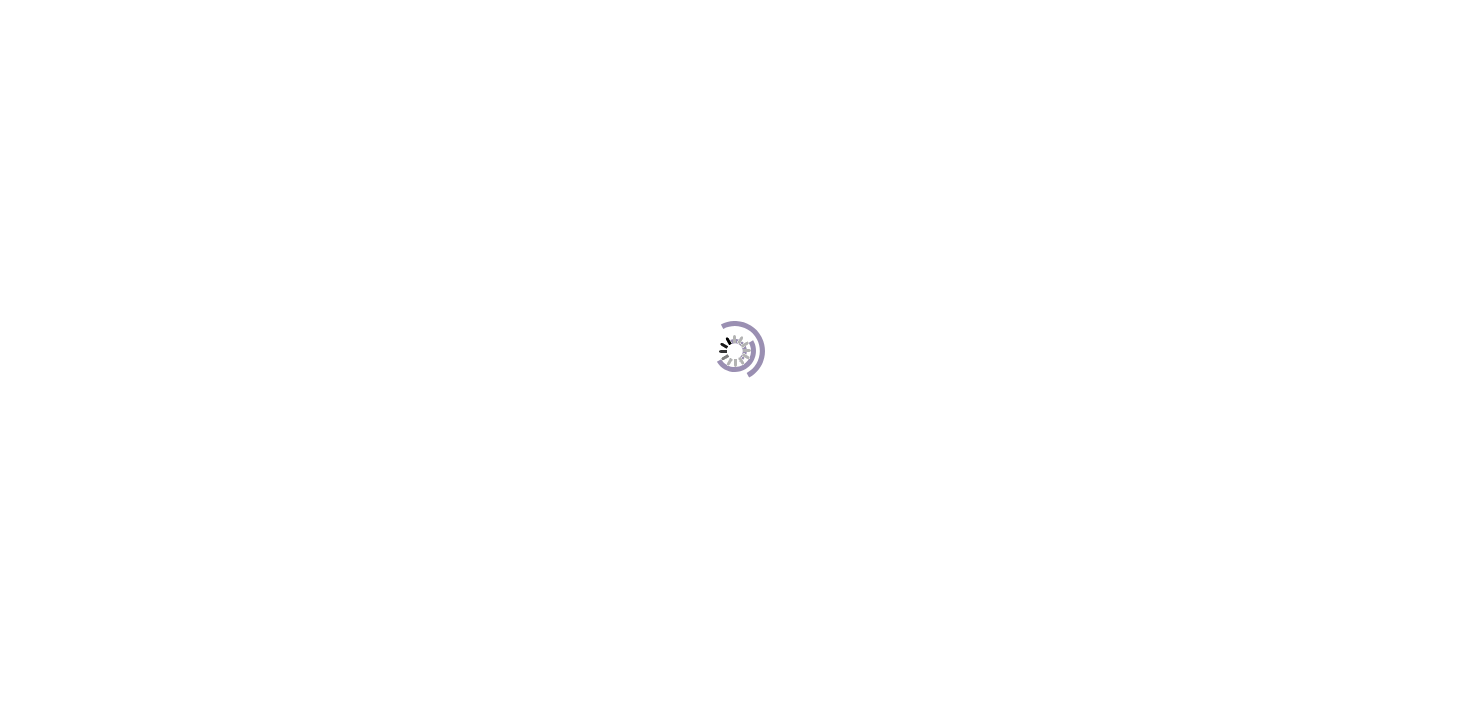 scroll, scrollTop: 0, scrollLeft: 0, axis: both 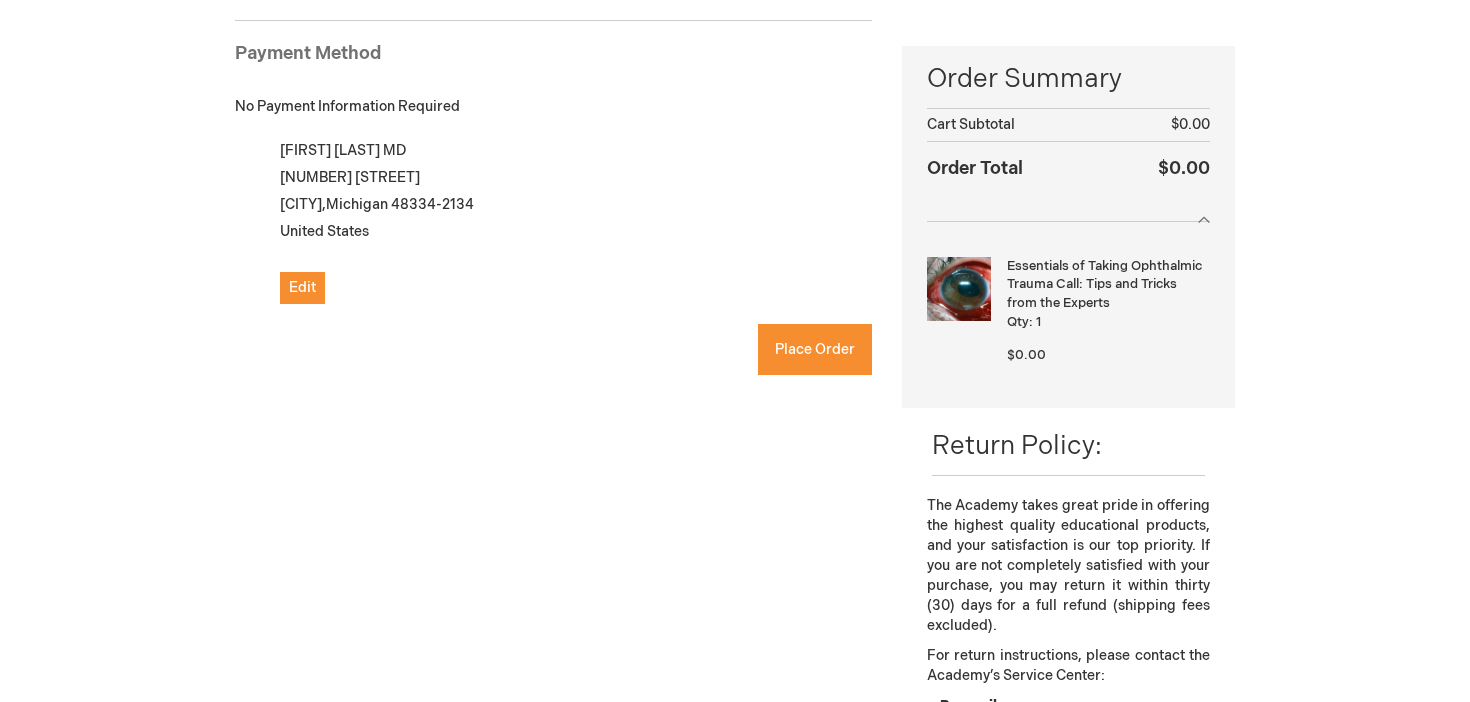 checkbox on "true" 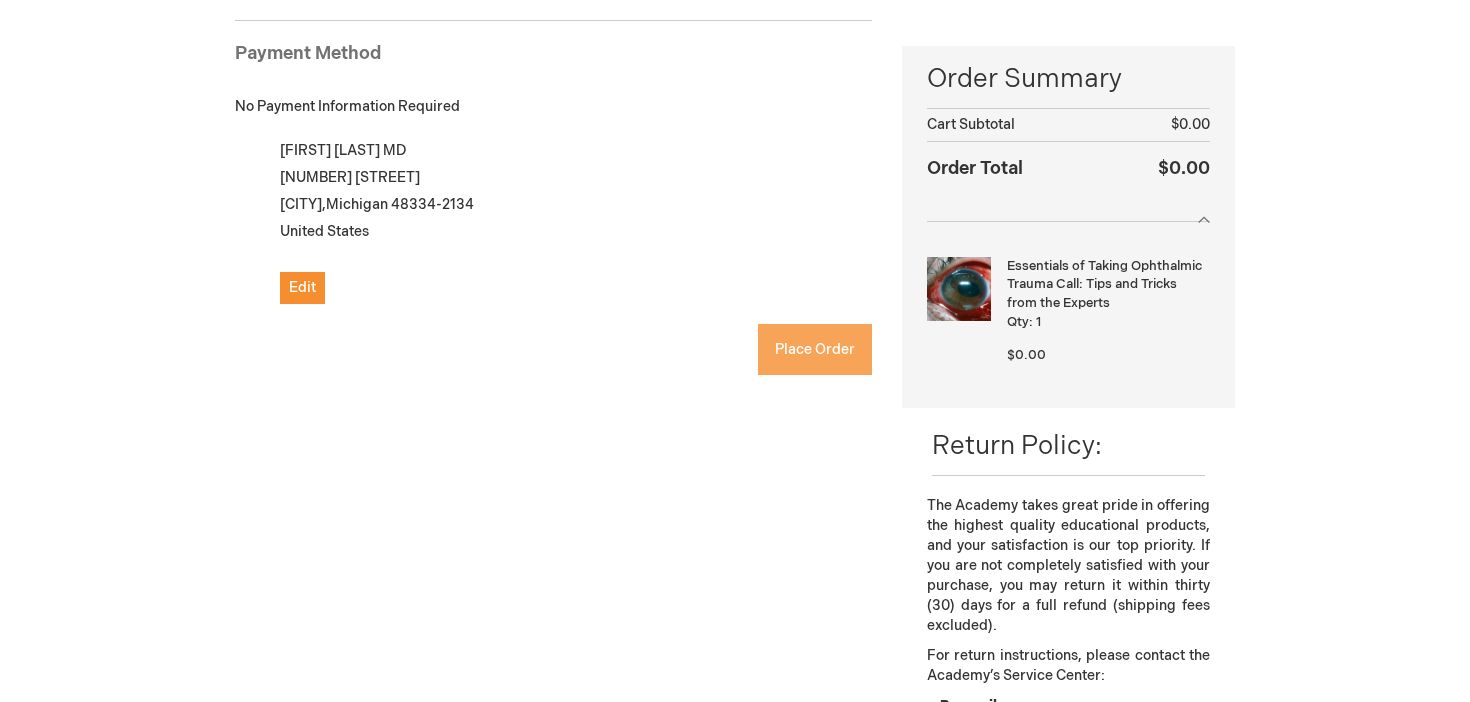 click on "Place Order" at bounding box center (815, 349) 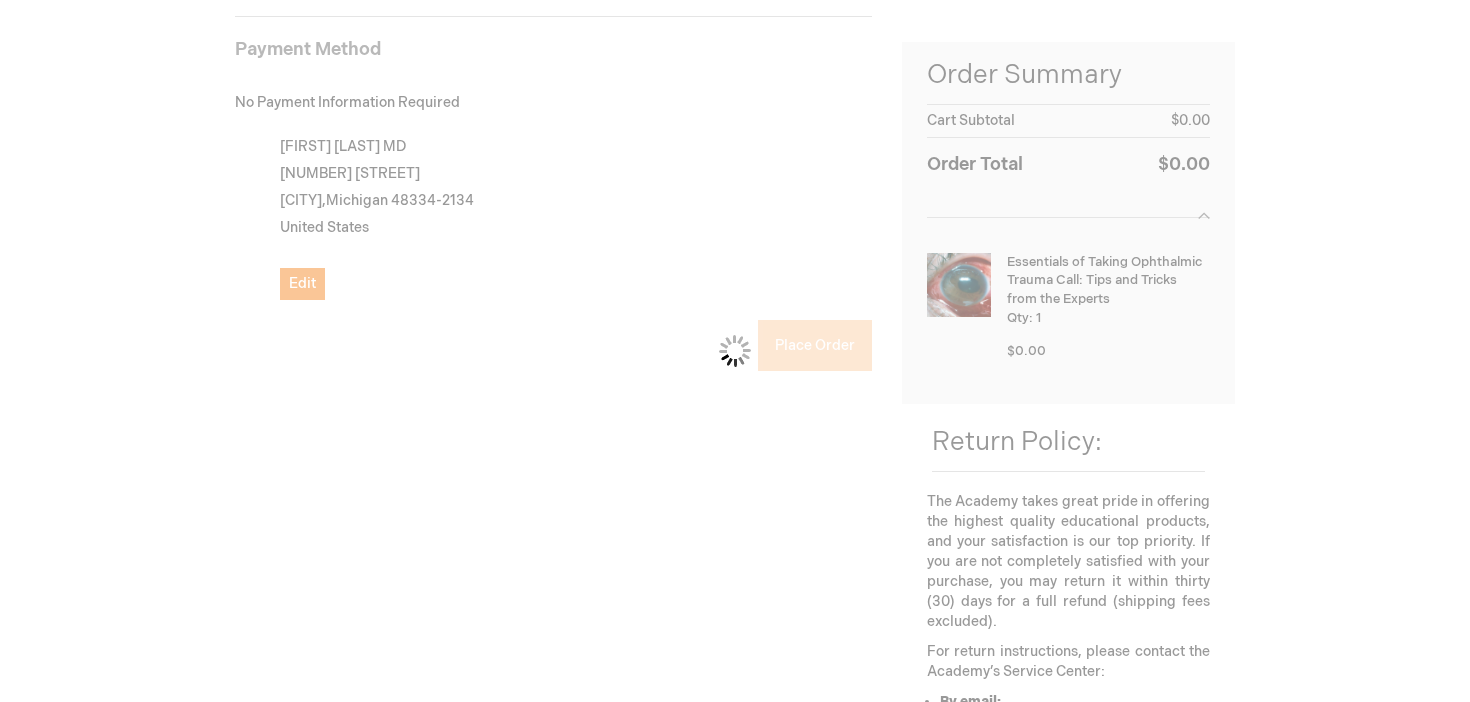 scroll, scrollTop: 289, scrollLeft: 0, axis: vertical 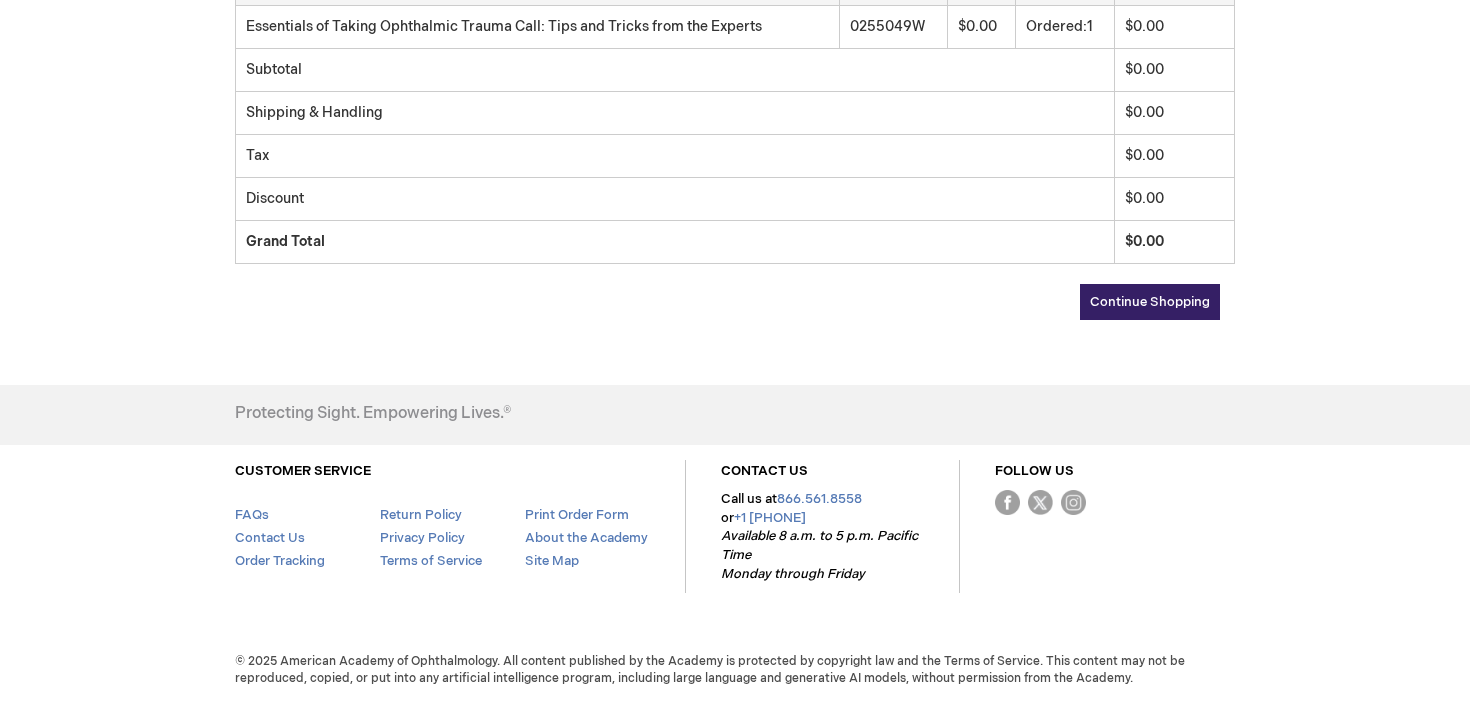 click on "Continue Shopping" at bounding box center [1150, 302] 